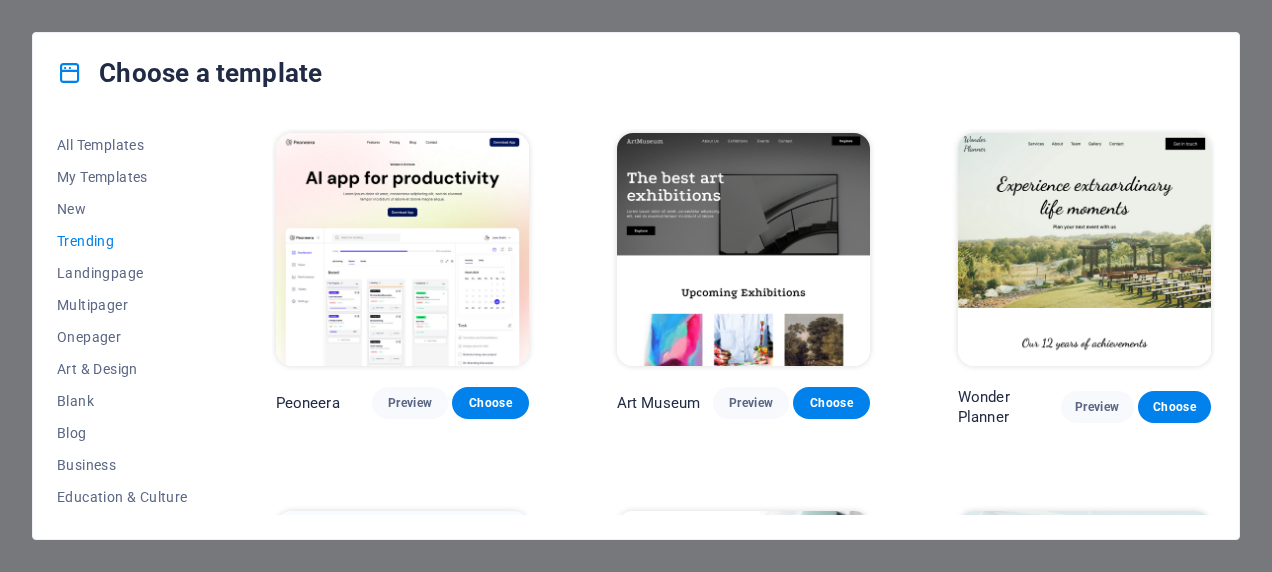 scroll, scrollTop: 0, scrollLeft: 0, axis: both 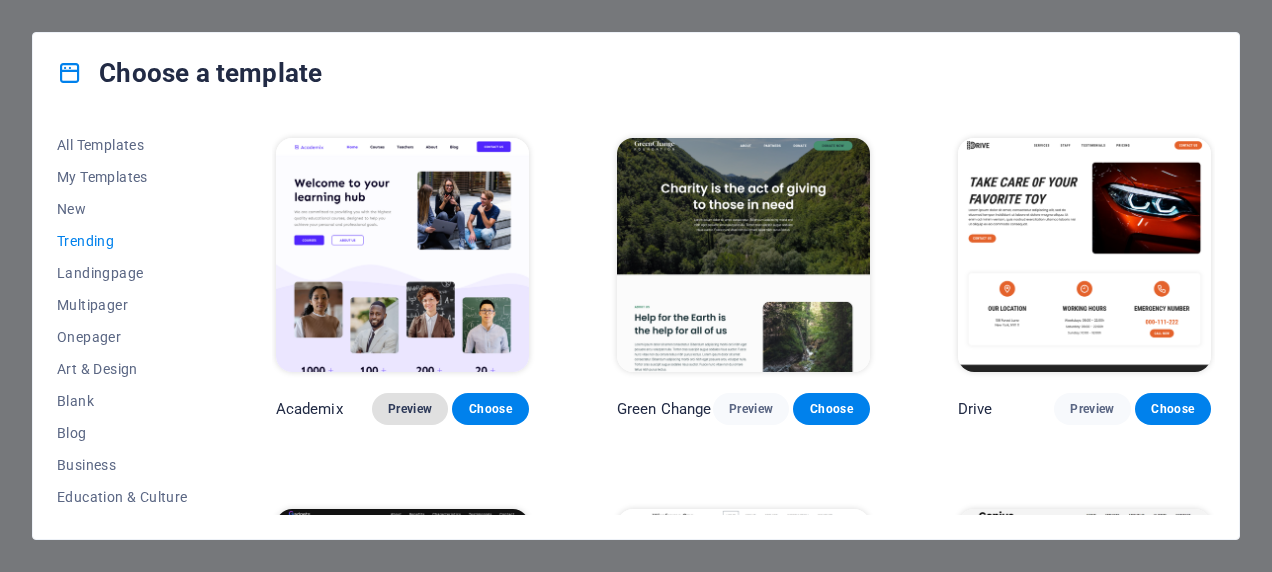 click on "Preview" at bounding box center (410, 409) 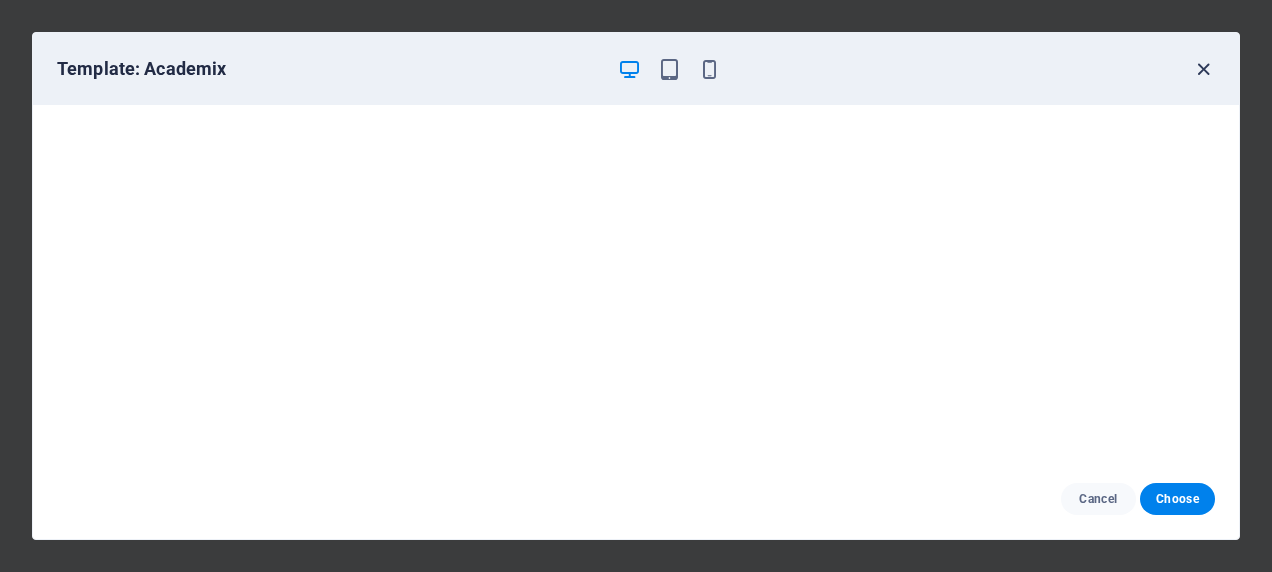 click at bounding box center (1203, 69) 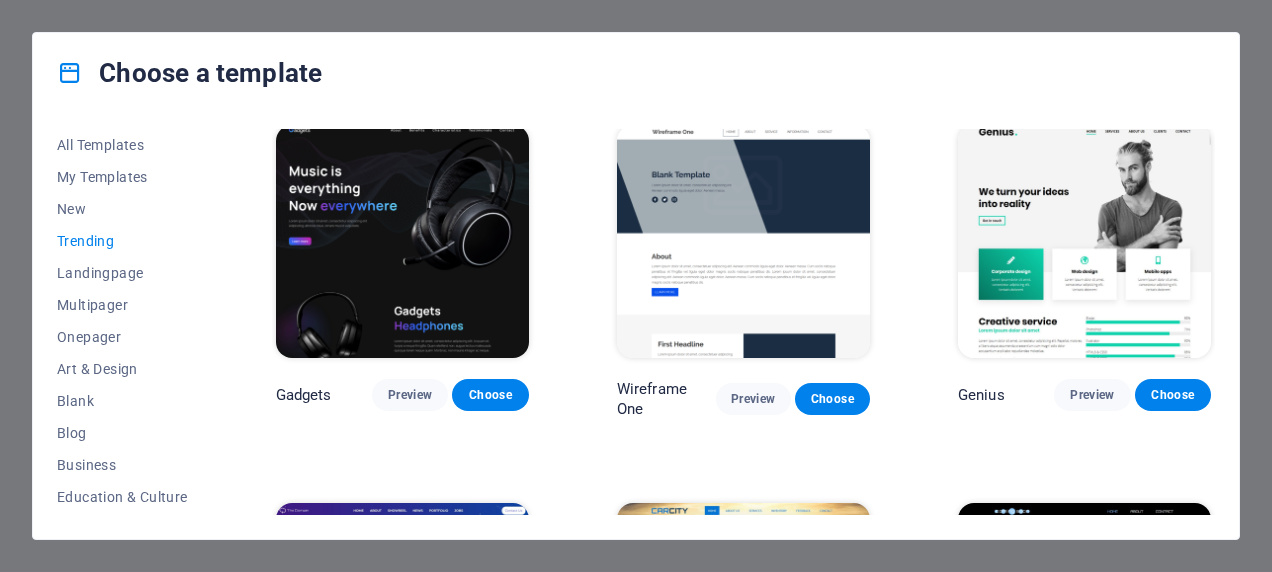 scroll, scrollTop: 1128, scrollLeft: 0, axis: vertical 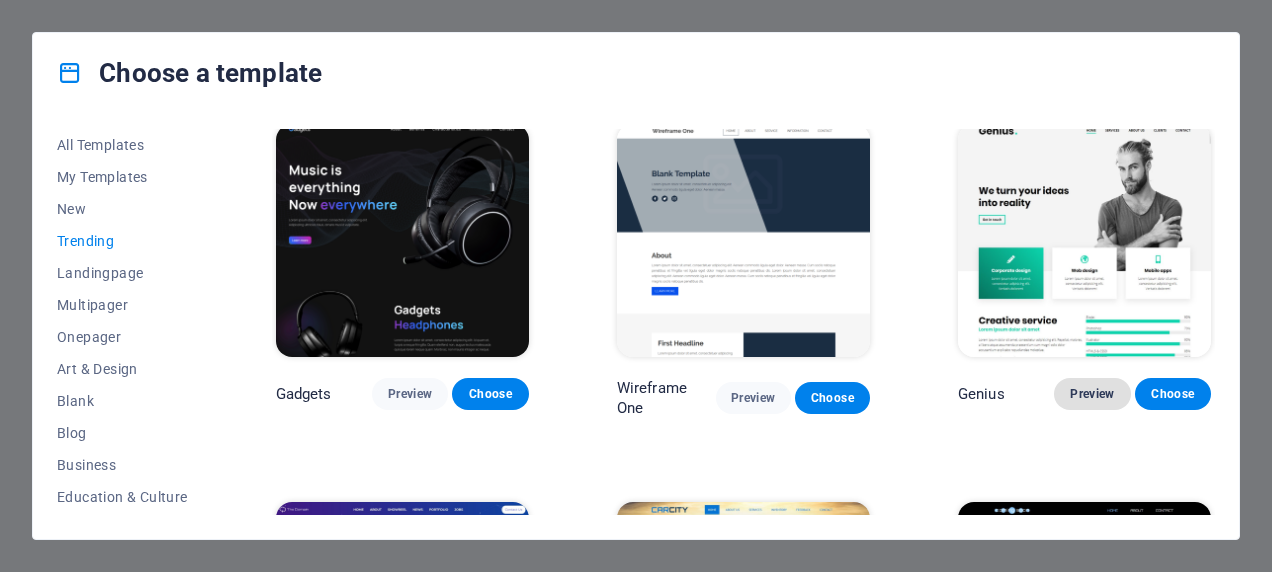 click on "Preview" at bounding box center (1092, 394) 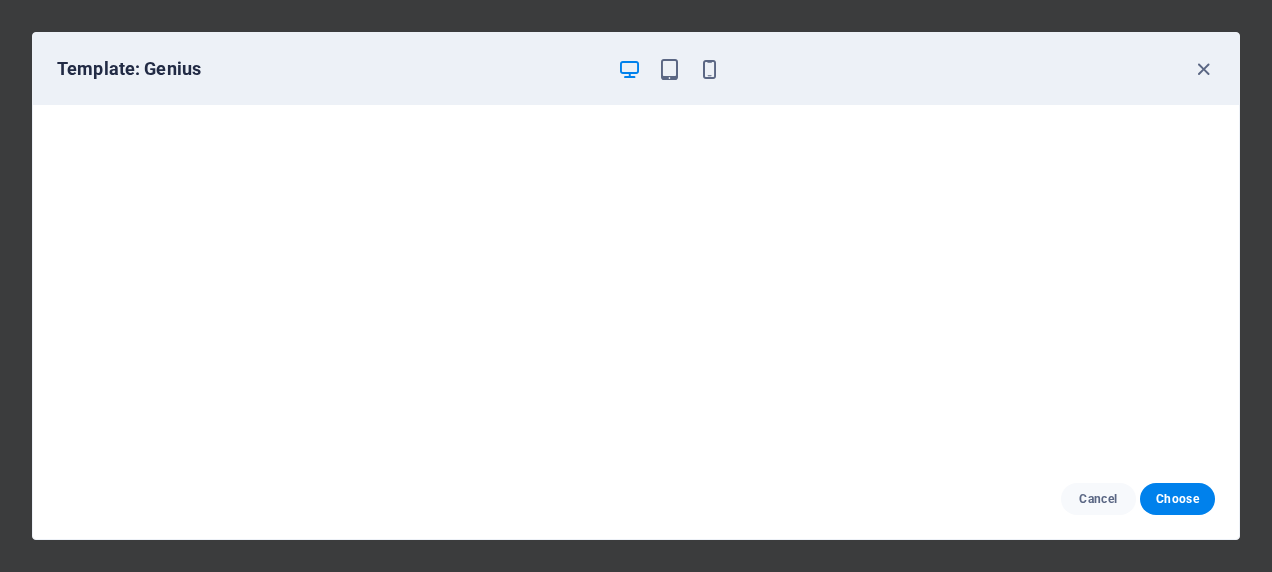 scroll, scrollTop: 4, scrollLeft: 0, axis: vertical 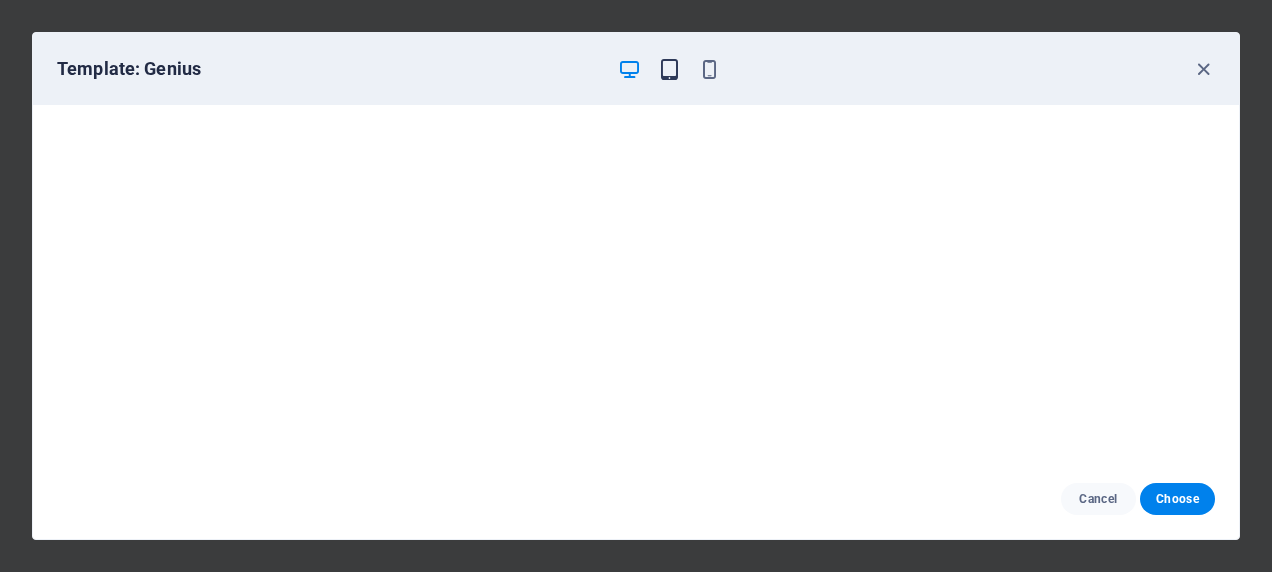 click at bounding box center [669, 69] 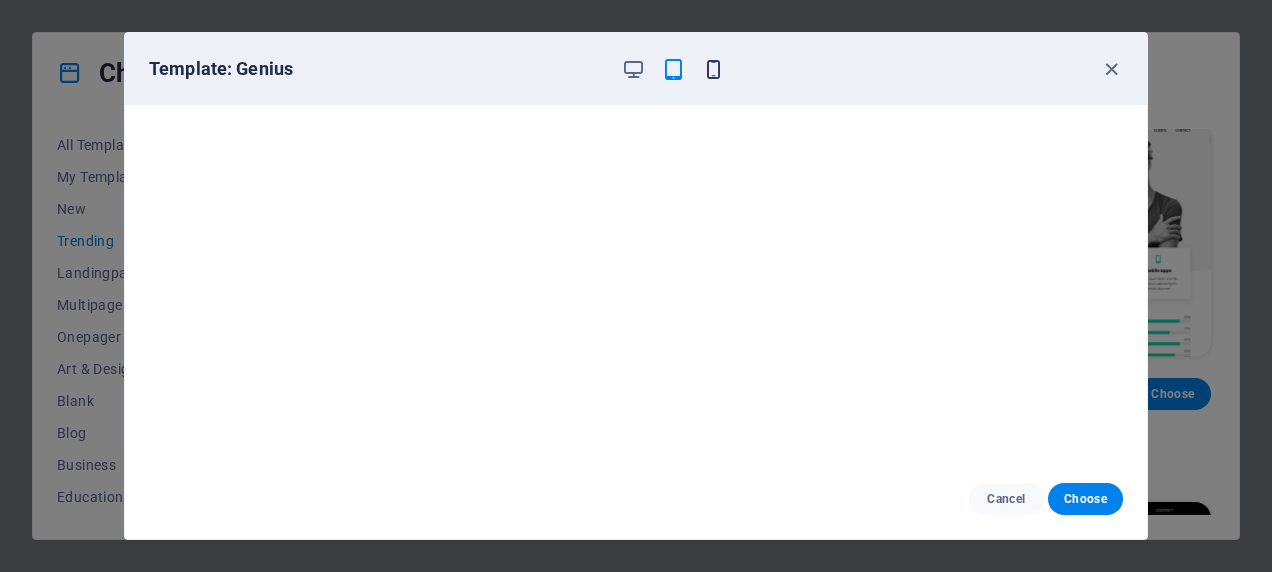 click at bounding box center (713, 69) 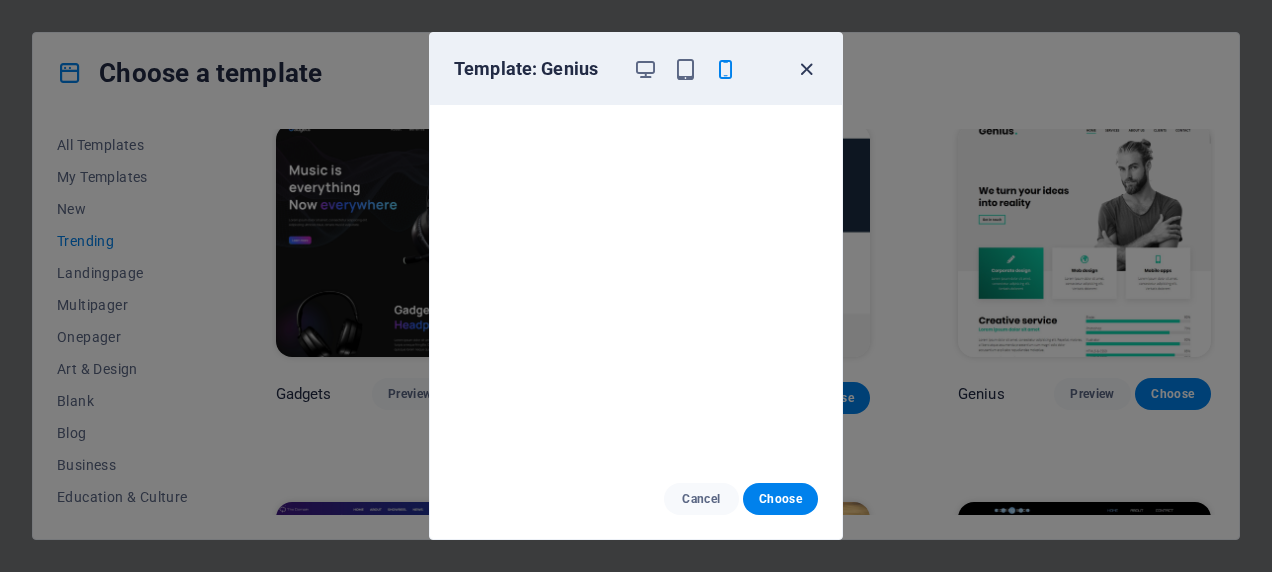 click at bounding box center [806, 69] 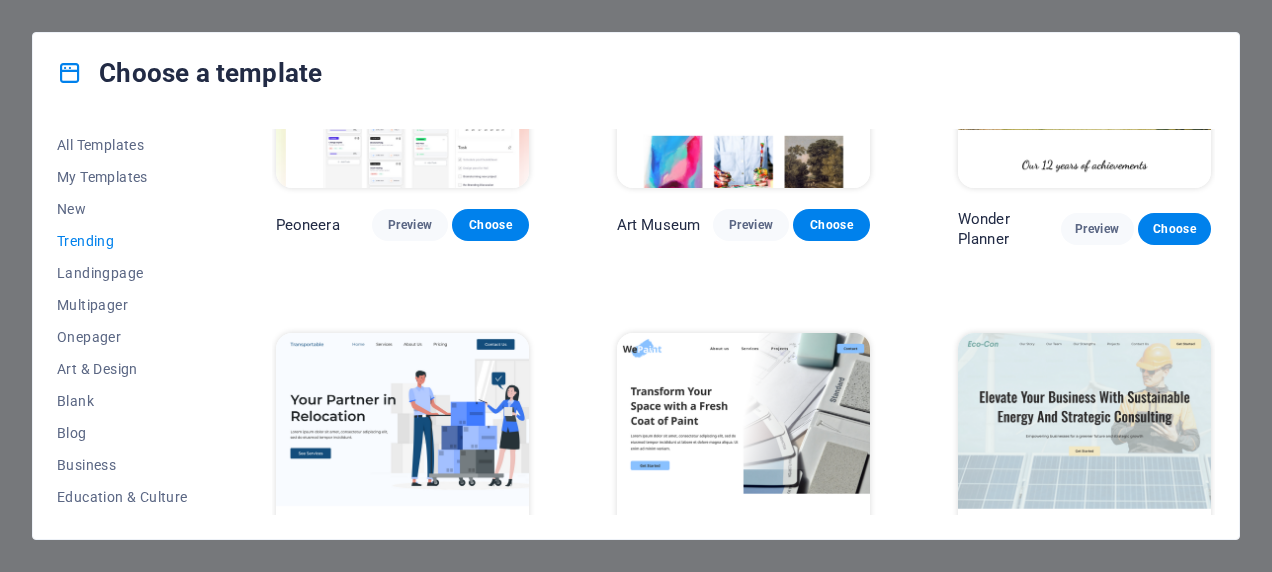 scroll, scrollTop: 0, scrollLeft: 0, axis: both 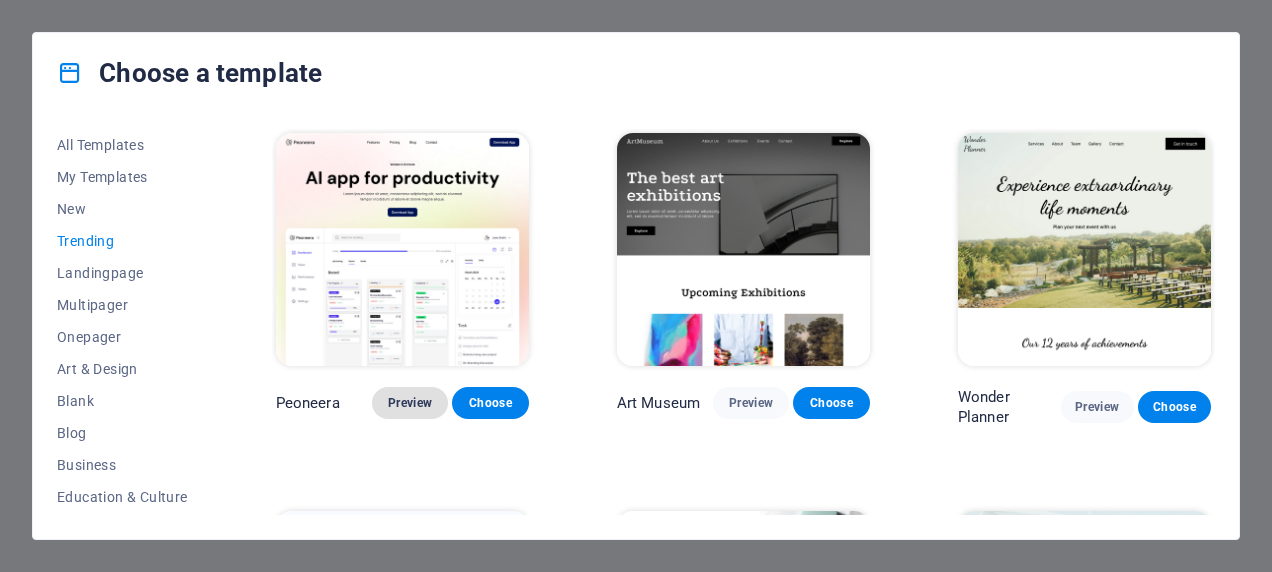 click on "Preview" at bounding box center (410, 403) 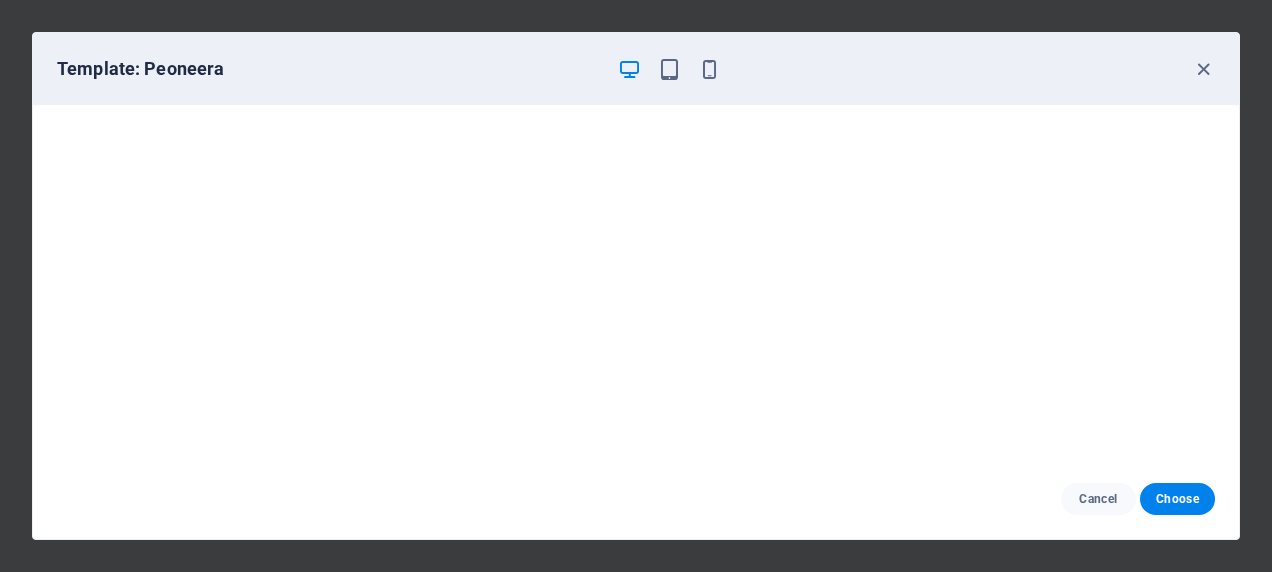 scroll, scrollTop: 0, scrollLeft: 0, axis: both 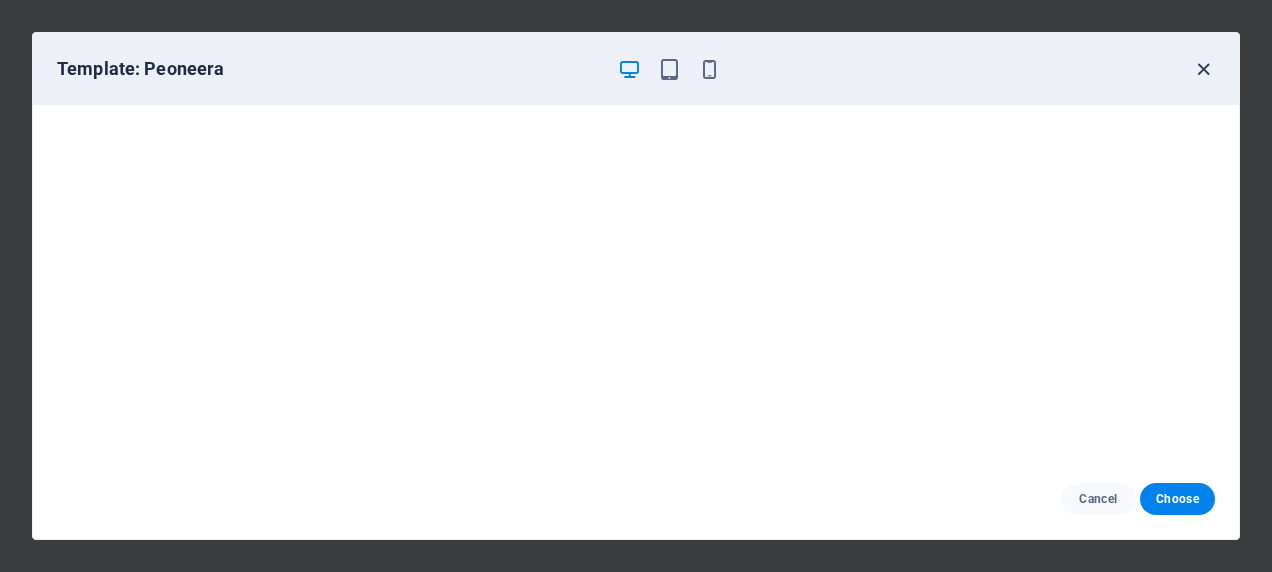 click at bounding box center (1203, 69) 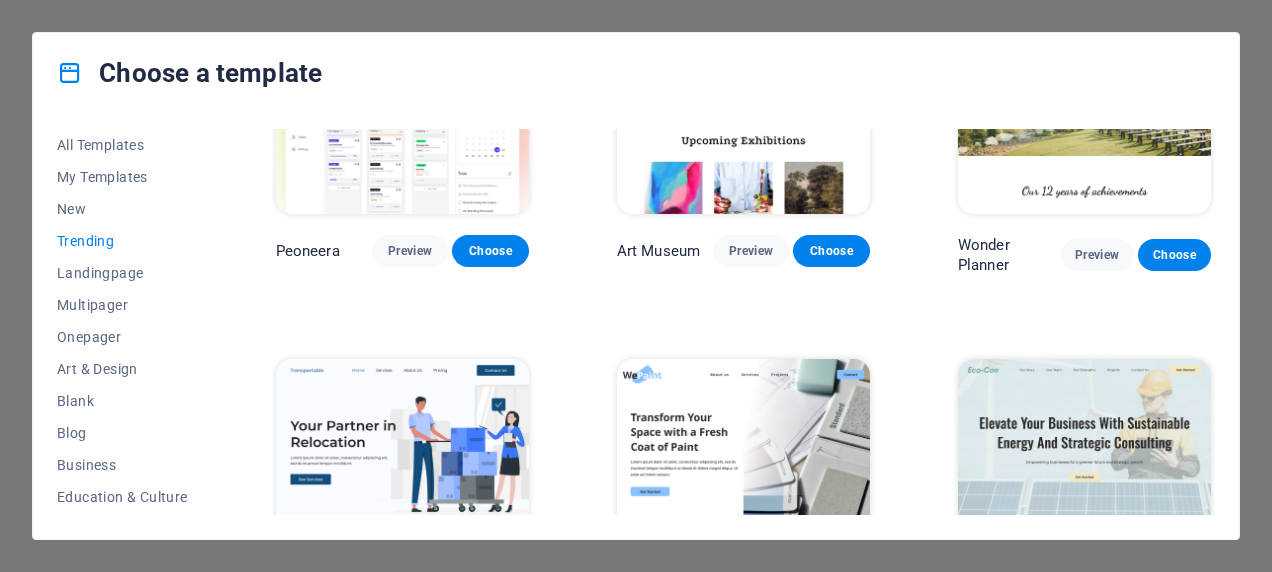 scroll, scrollTop: 153, scrollLeft: 0, axis: vertical 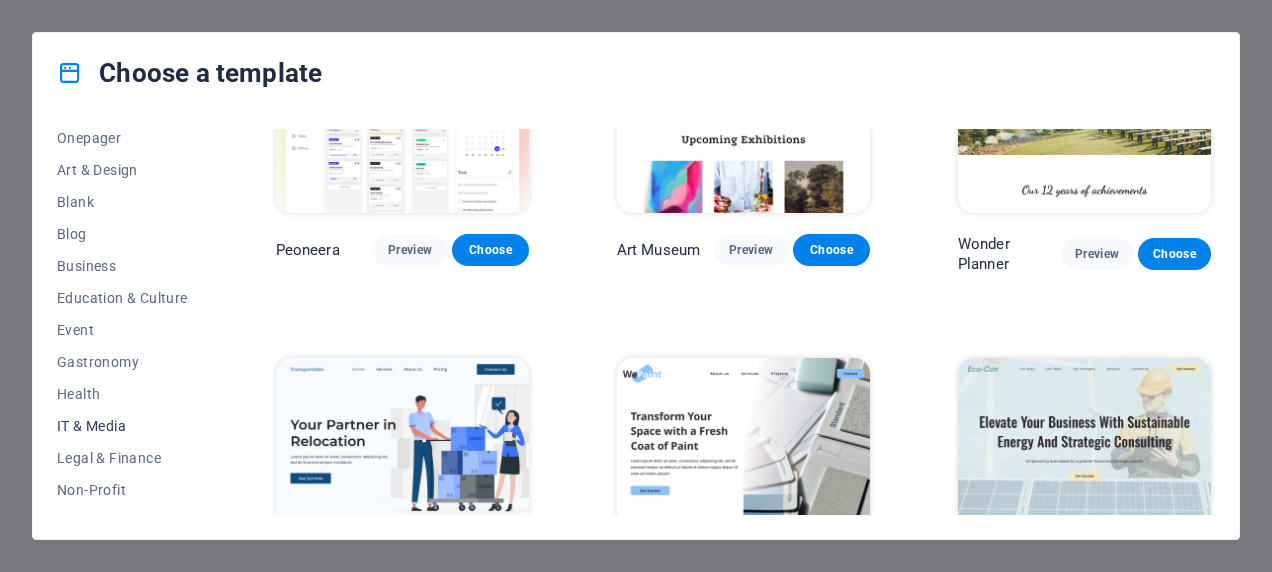 click on "IT & Media" at bounding box center [122, 426] 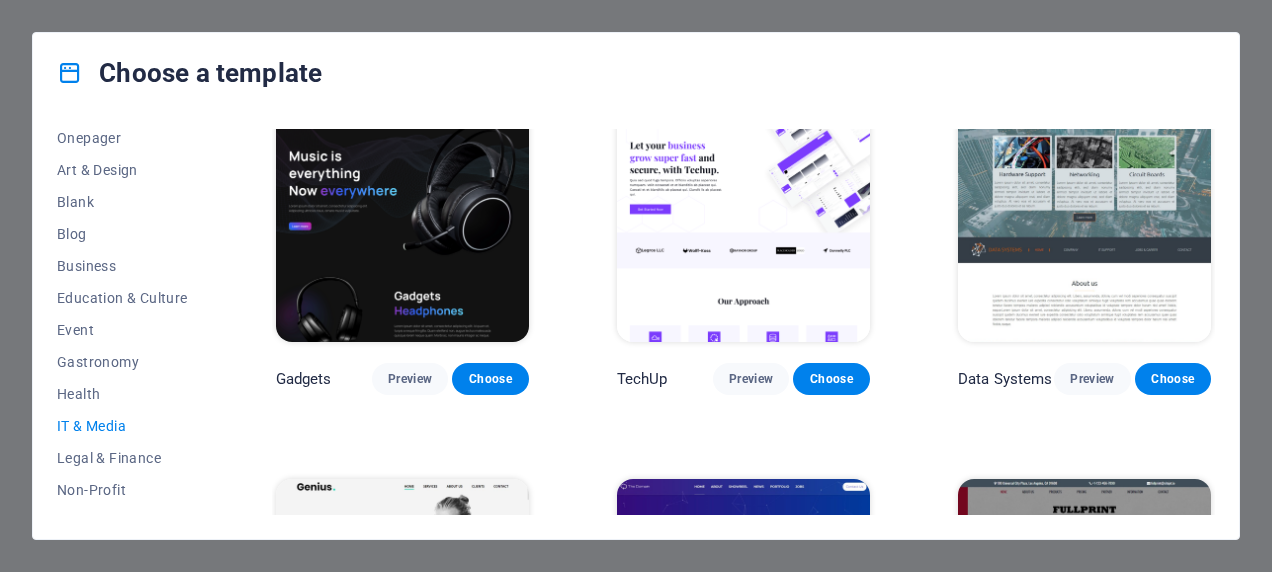 scroll, scrollTop: 415, scrollLeft: 0, axis: vertical 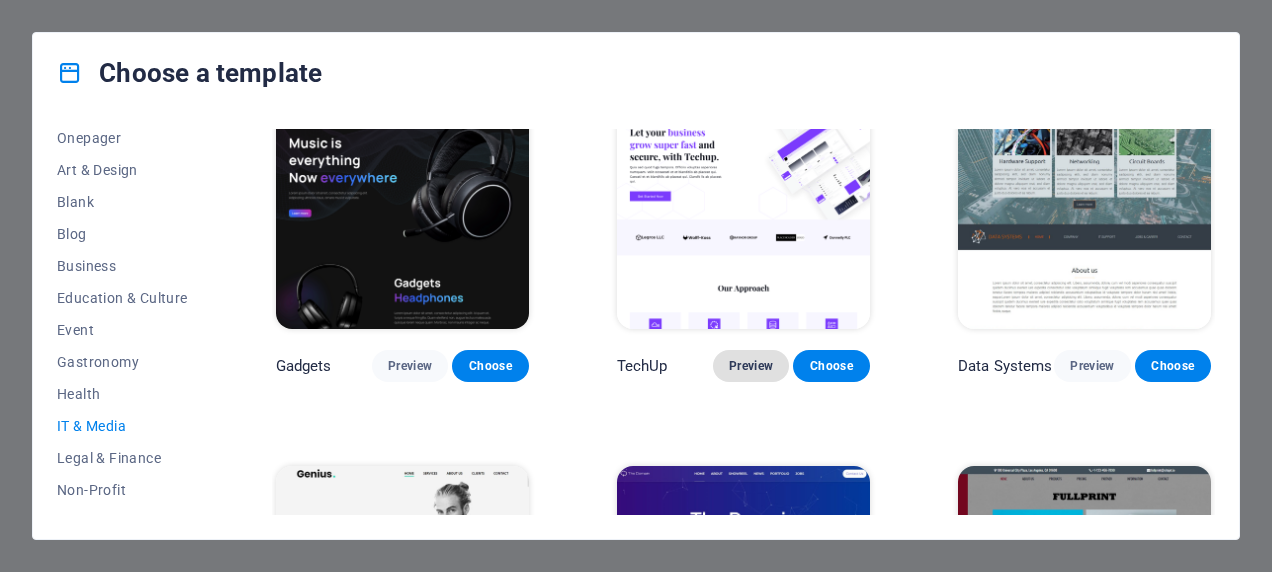 click on "Preview" at bounding box center (751, 366) 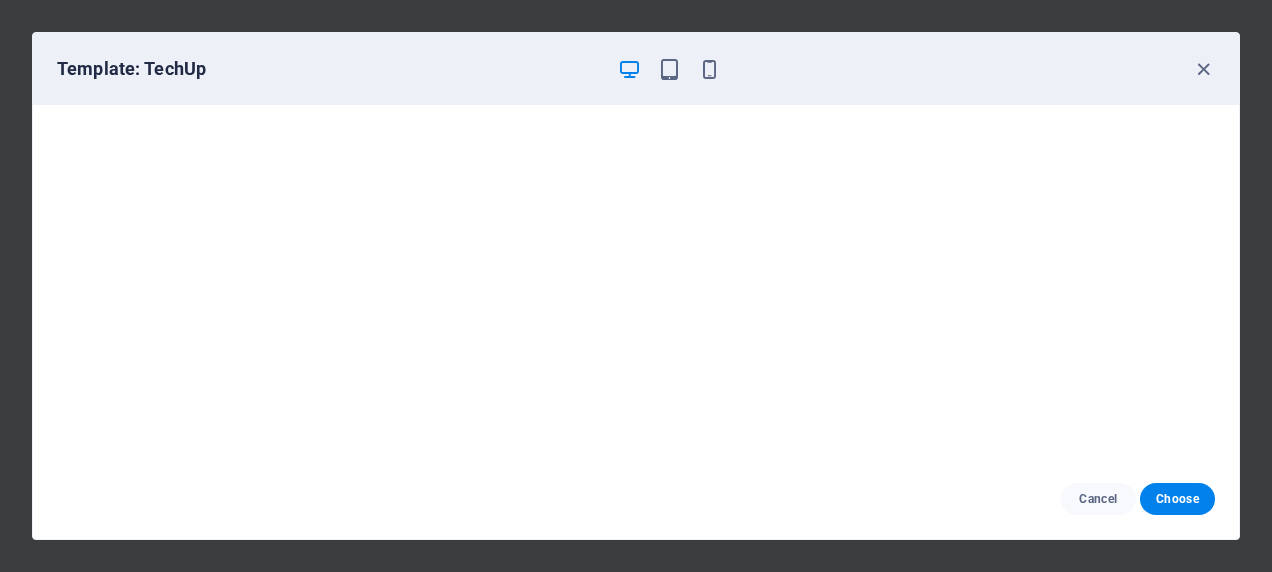 scroll, scrollTop: 0, scrollLeft: 0, axis: both 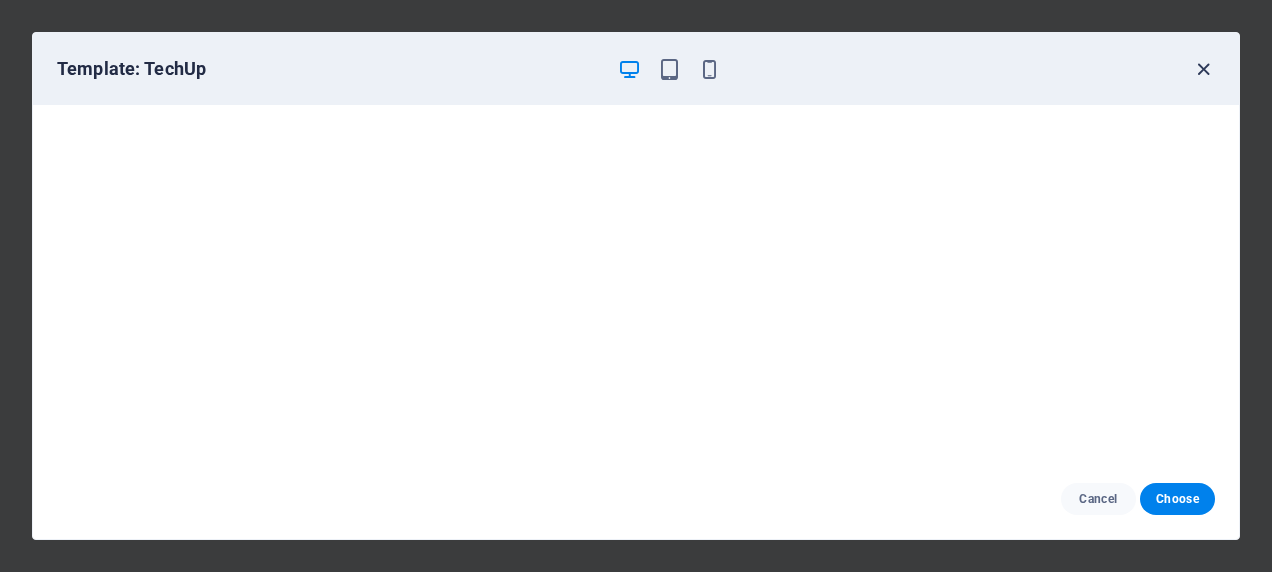 click at bounding box center [1203, 69] 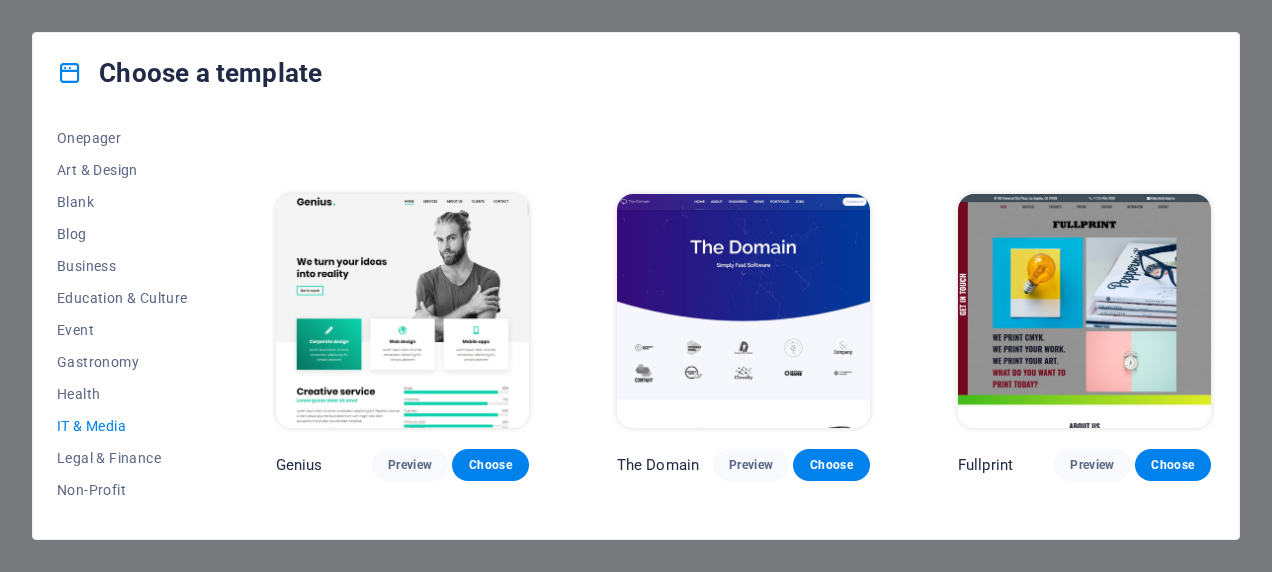 scroll, scrollTop: 725, scrollLeft: 0, axis: vertical 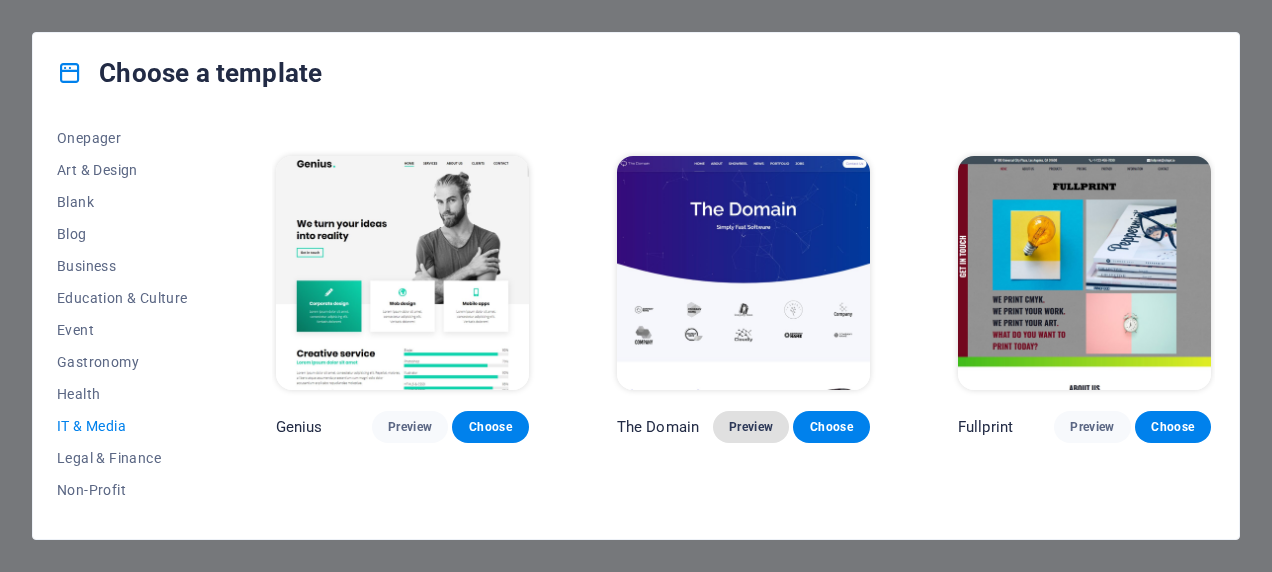 click on "Preview" at bounding box center [751, 427] 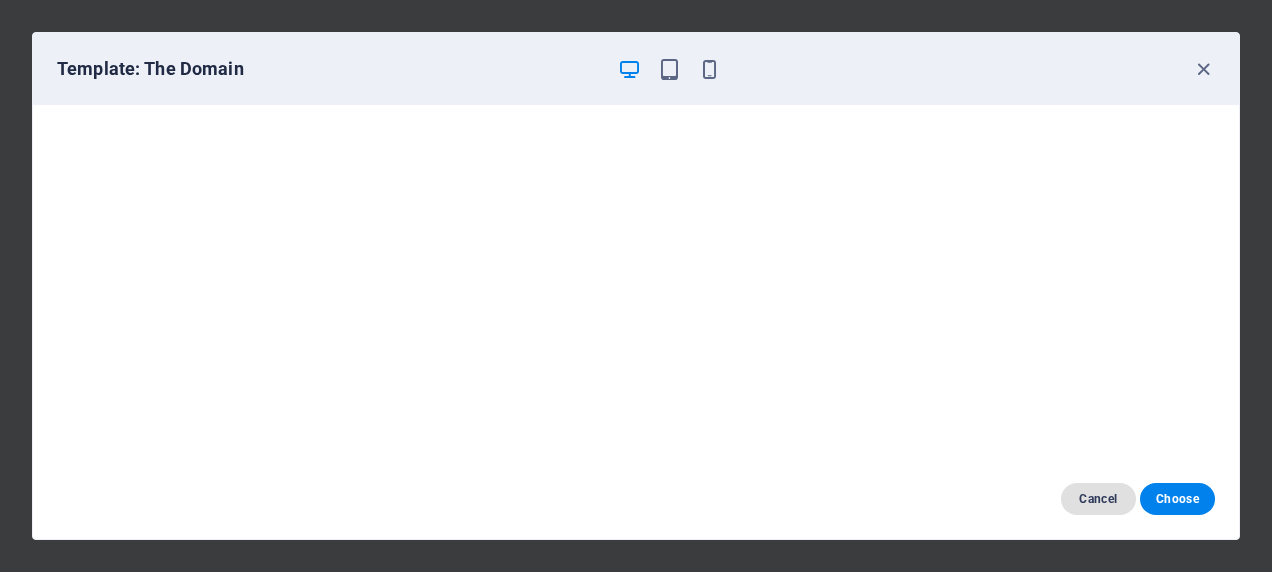 click on "Cancel" at bounding box center (1098, 499) 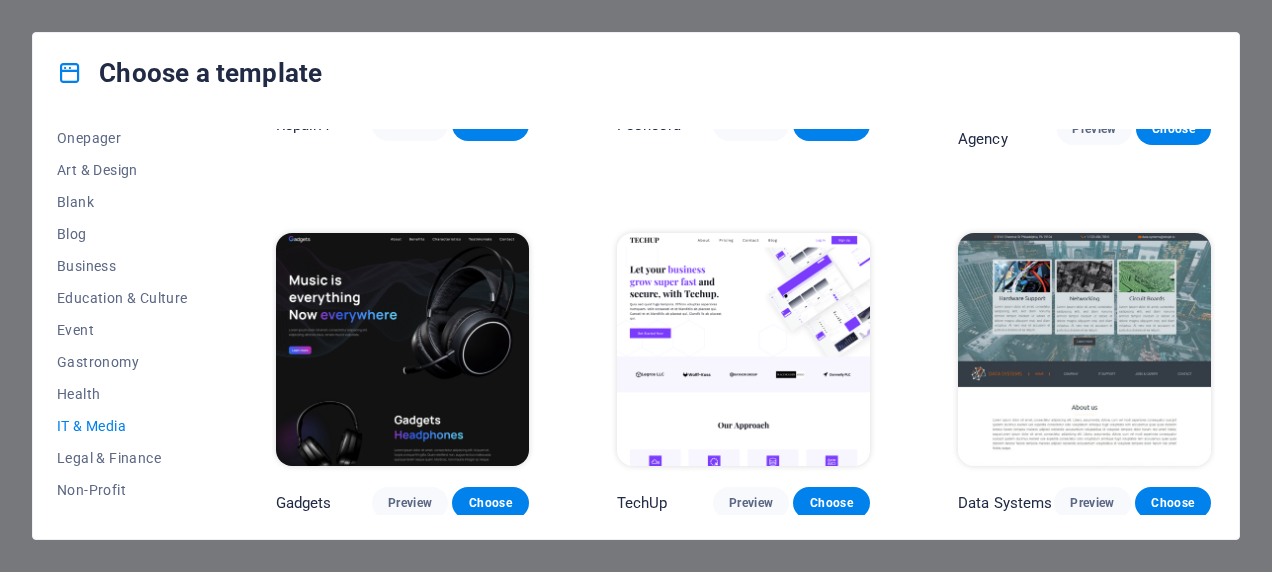 scroll, scrollTop: 344, scrollLeft: 0, axis: vertical 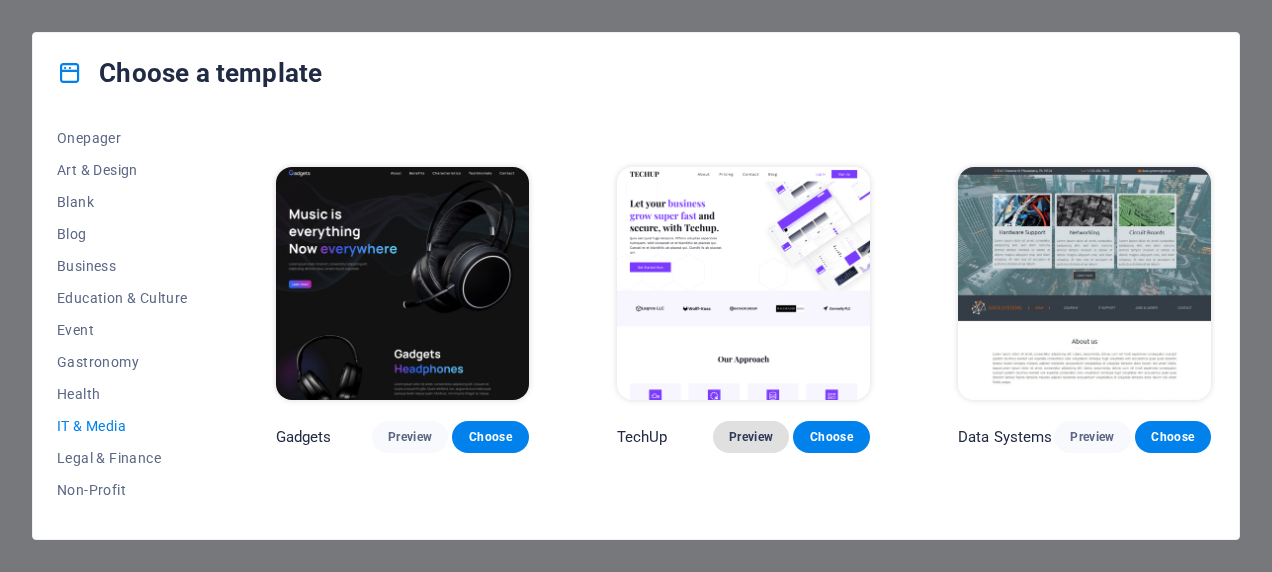 click on "Preview" at bounding box center [751, 437] 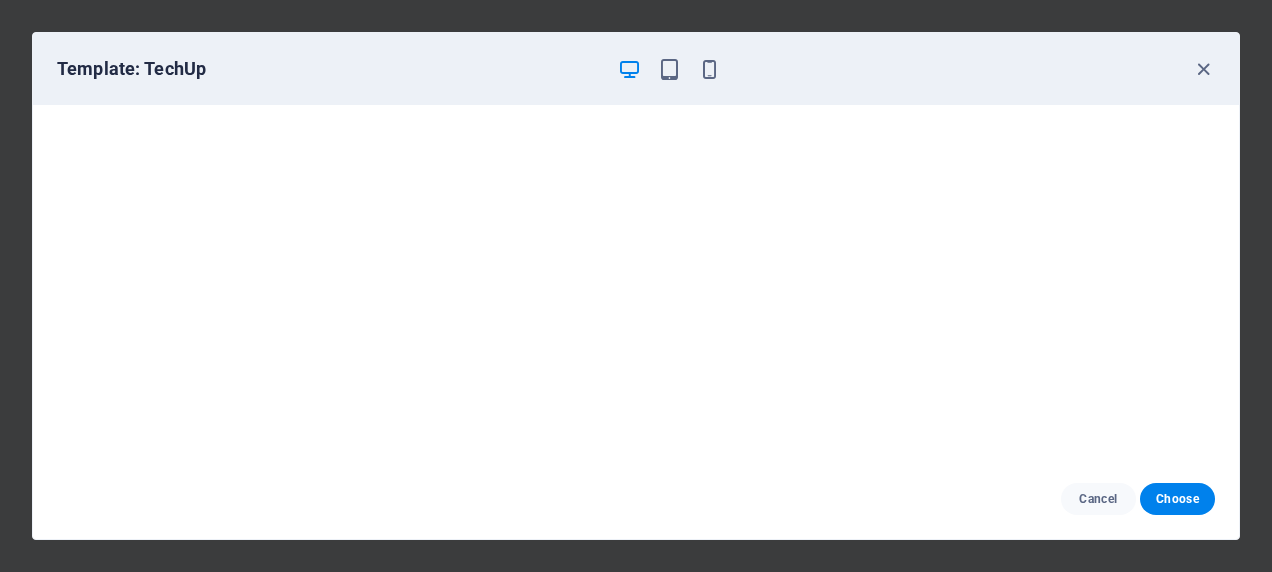 scroll, scrollTop: 4, scrollLeft: 0, axis: vertical 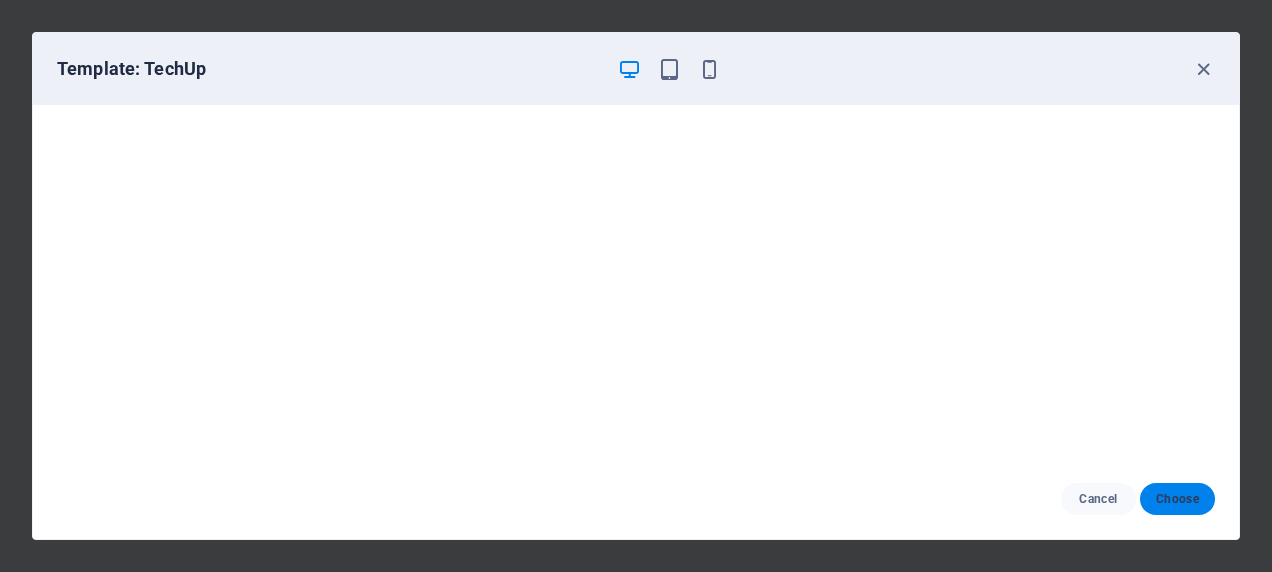 click on "Choose" at bounding box center (1177, 499) 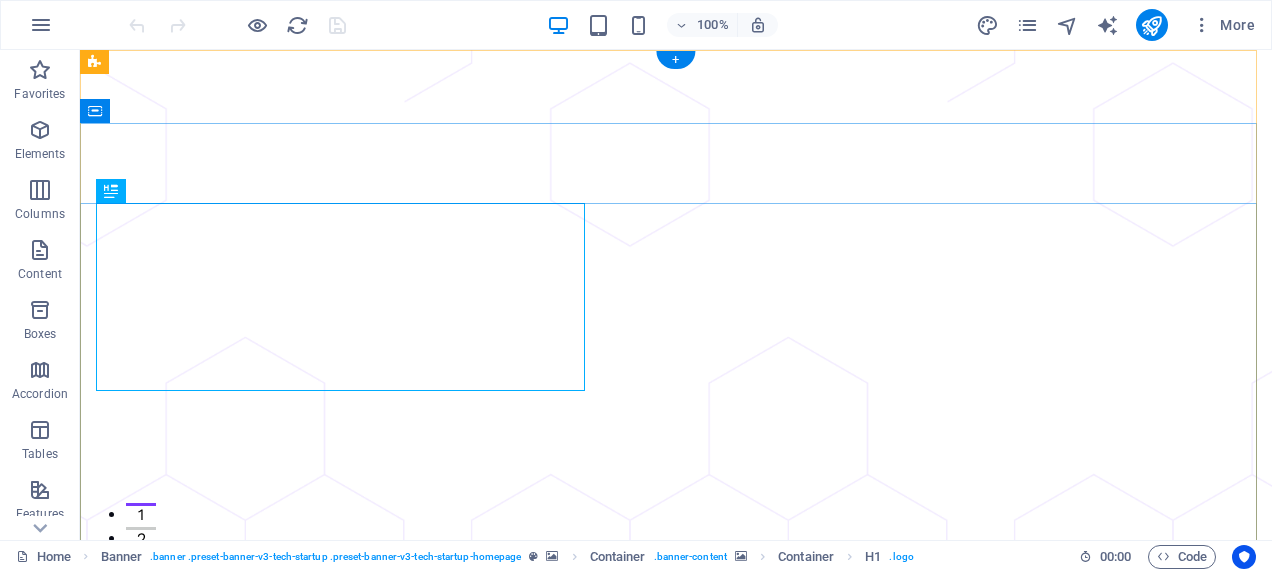 scroll, scrollTop: 0, scrollLeft: 0, axis: both 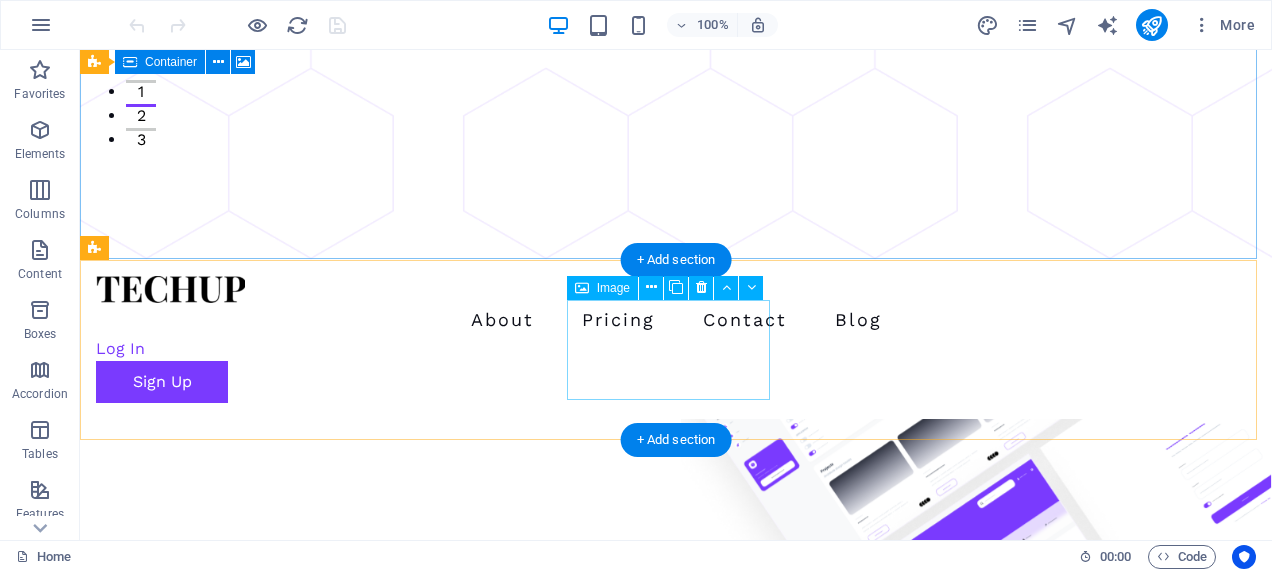 click at bounding box center (199, 1756) 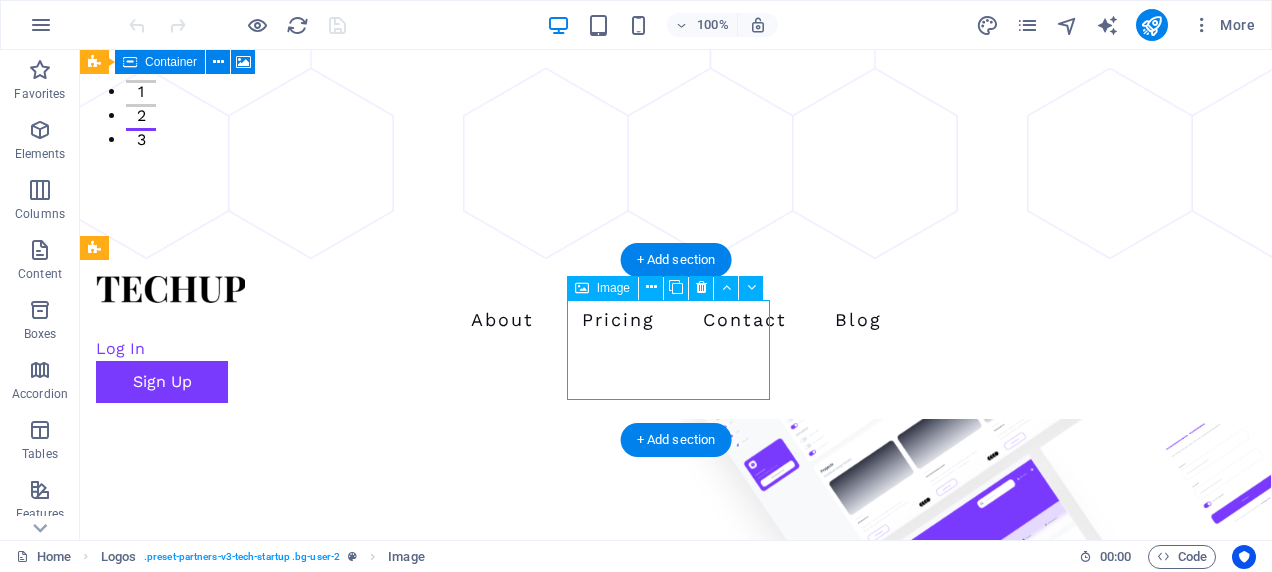 click at bounding box center (199, 1756) 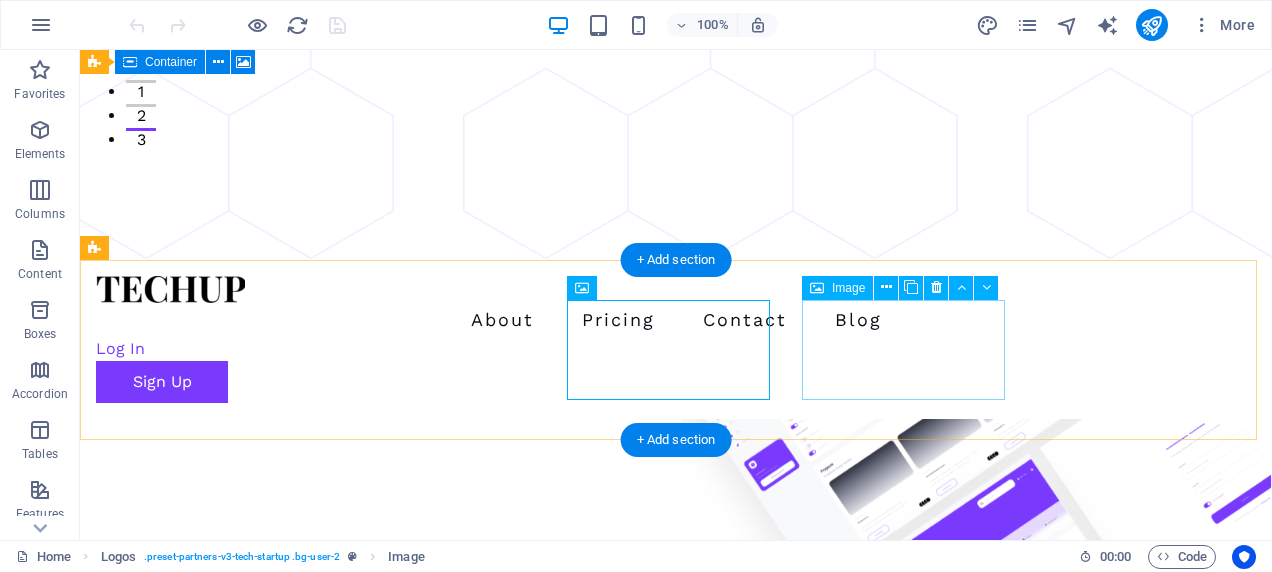 click at bounding box center [199, 1874] 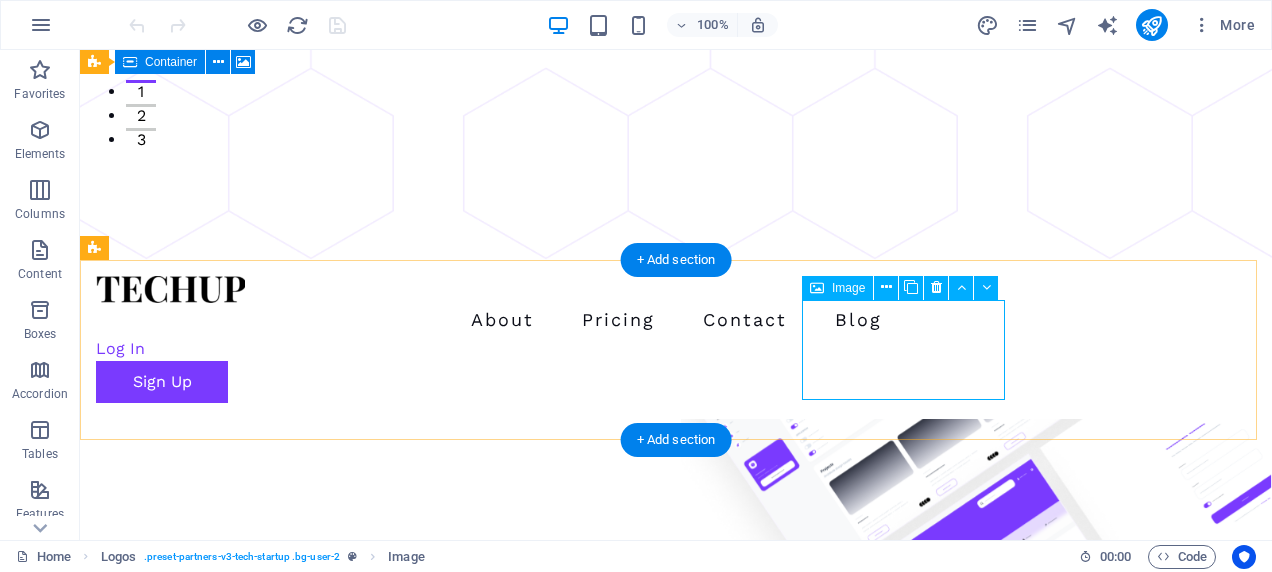 click at bounding box center [199, 1874] 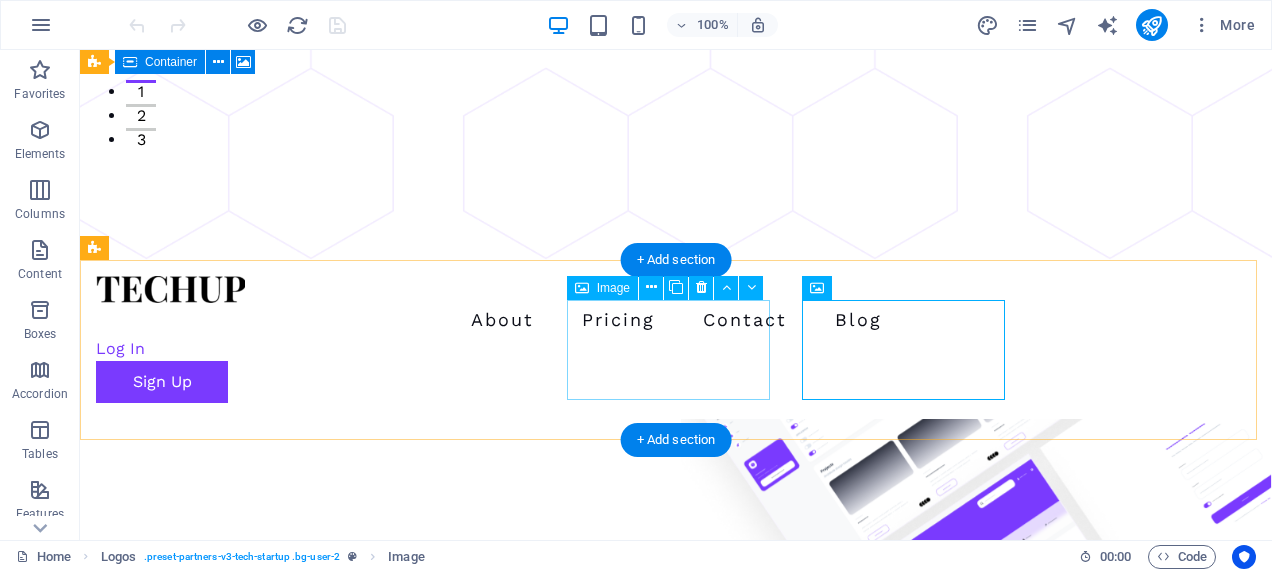 click at bounding box center (199, 1756) 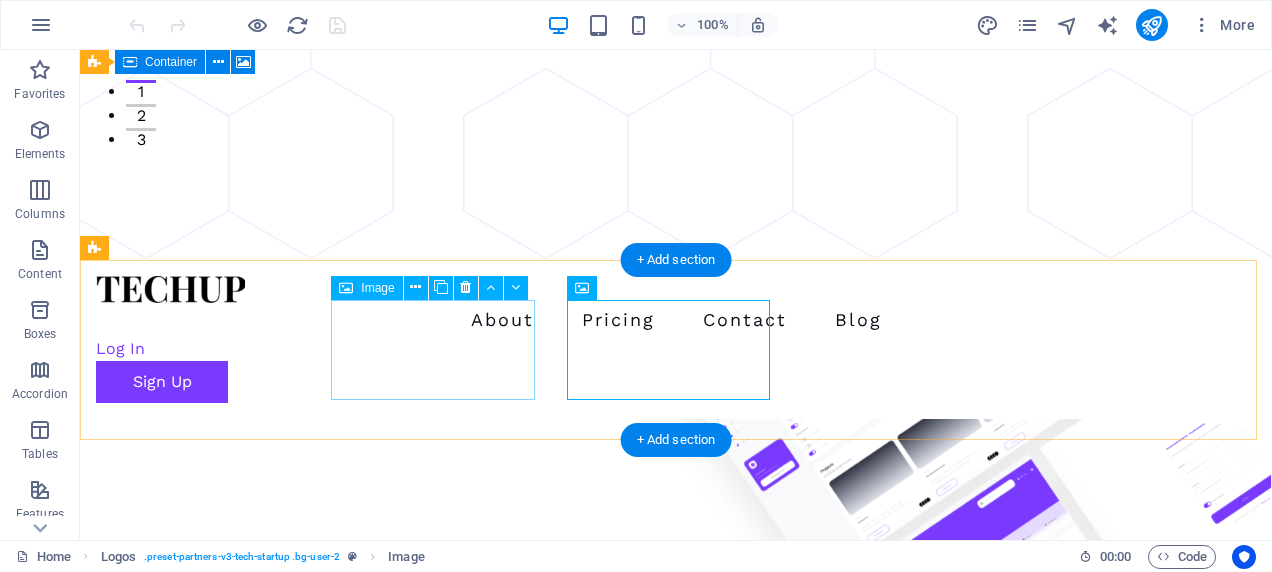 click at bounding box center (199, 1638) 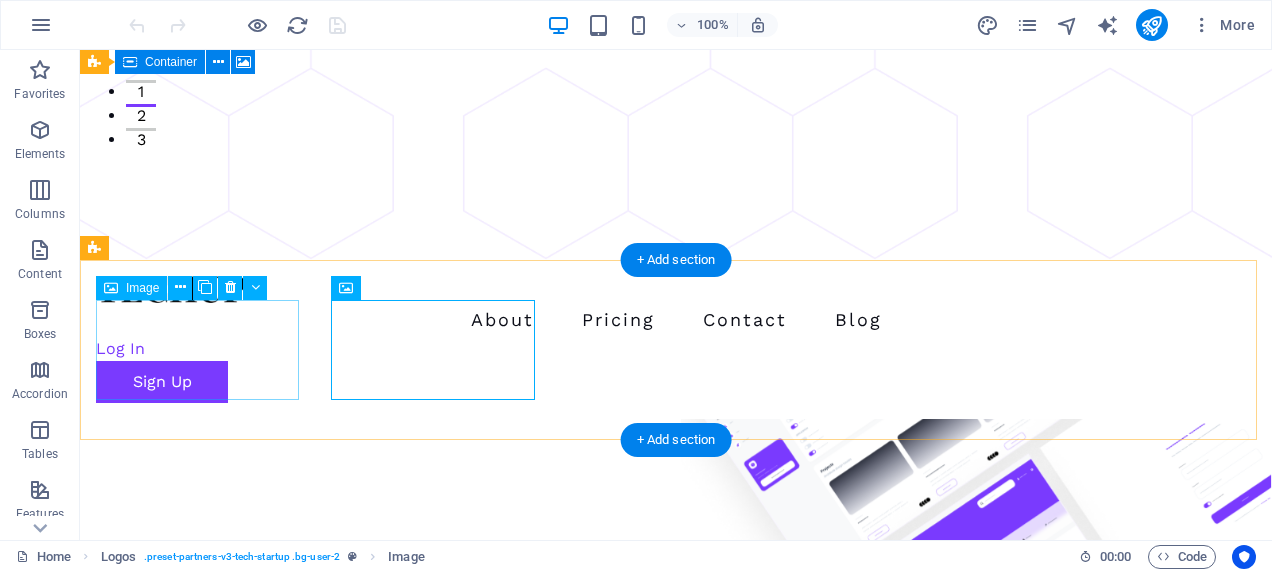 click at bounding box center (199, 1520) 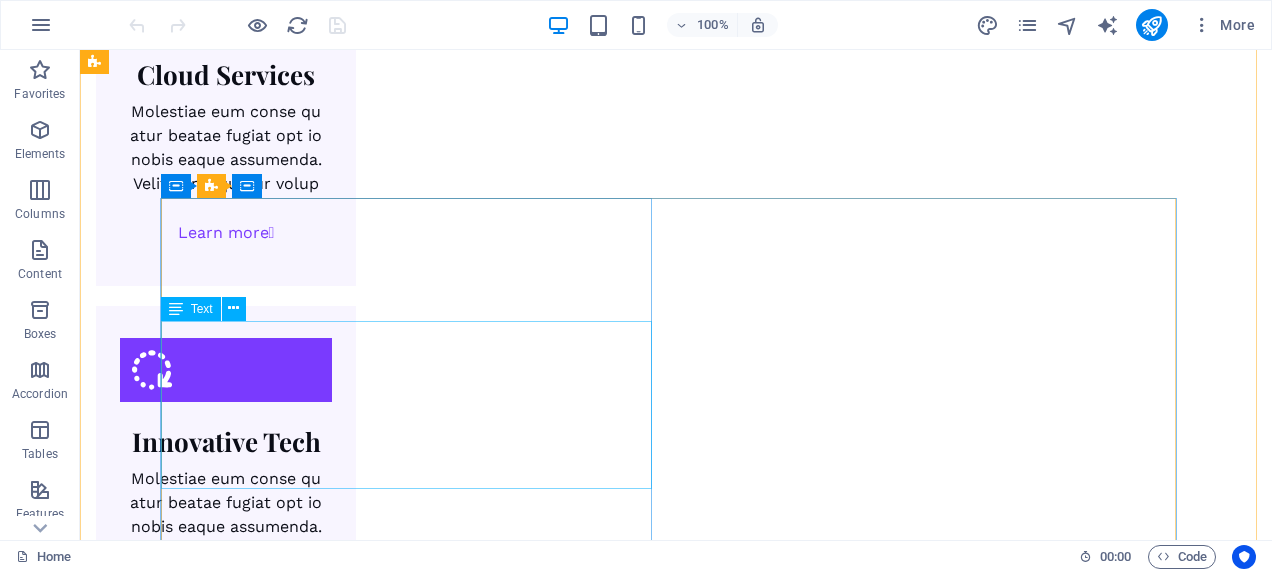 scroll, scrollTop: 2860, scrollLeft: 0, axis: vertical 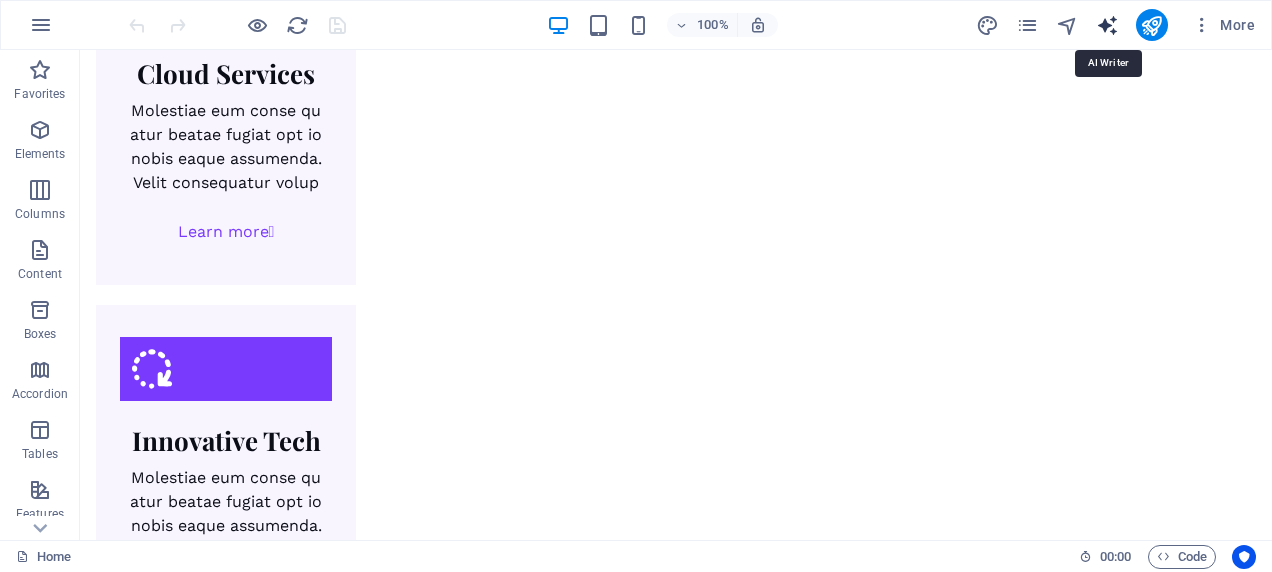 click at bounding box center [1107, 25] 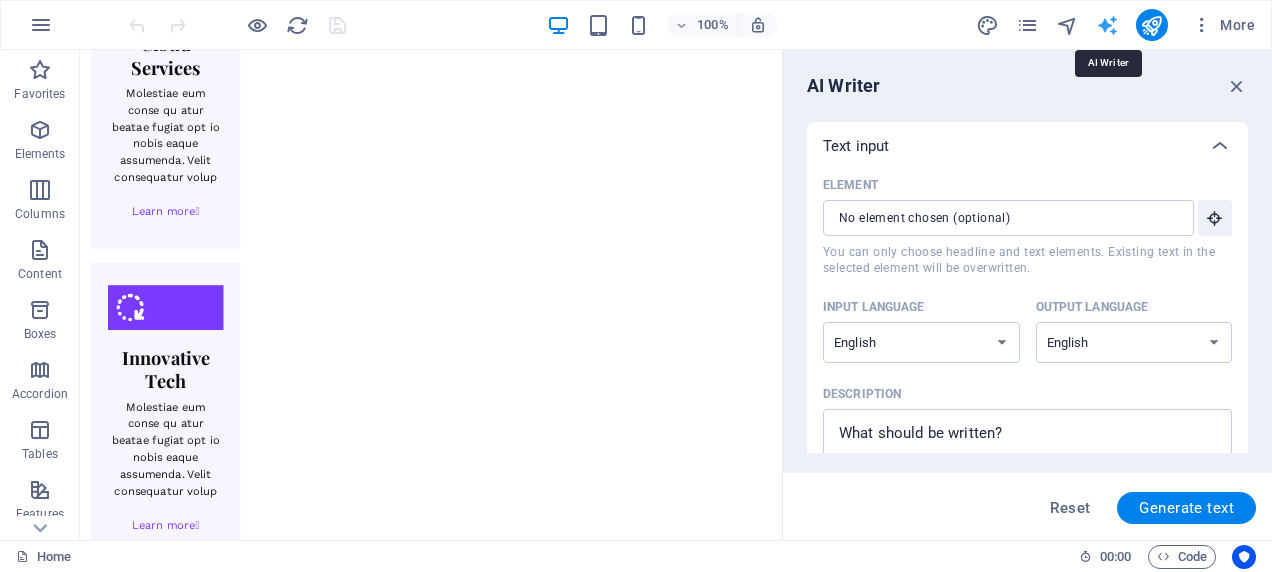 scroll, scrollTop: 2824, scrollLeft: 0, axis: vertical 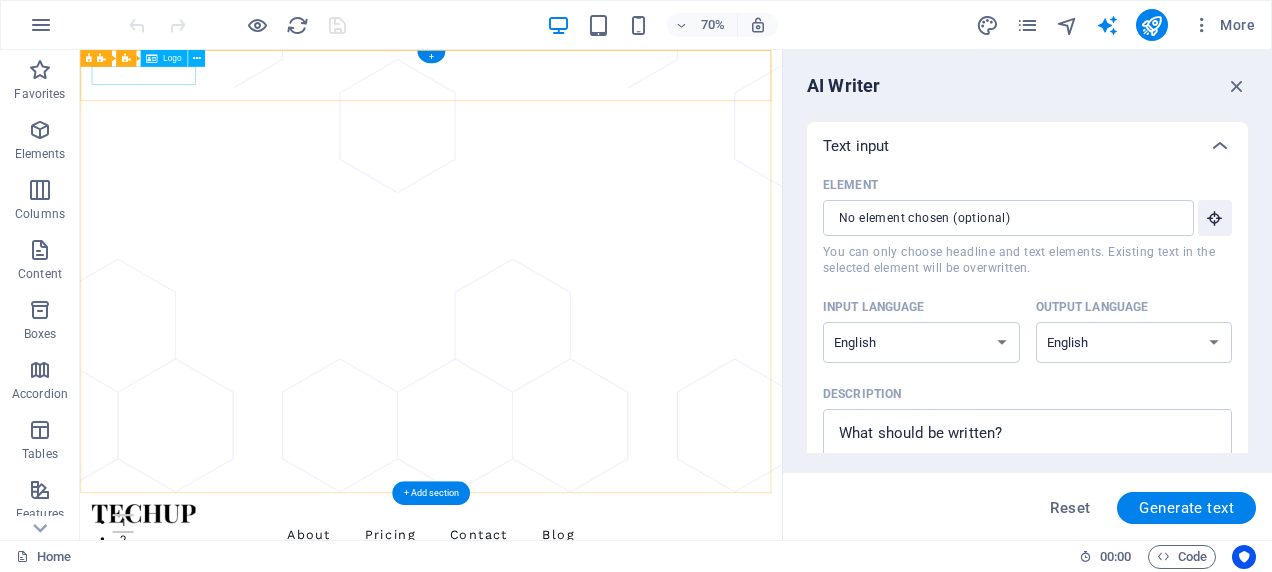 click at bounding box center (581, 712) 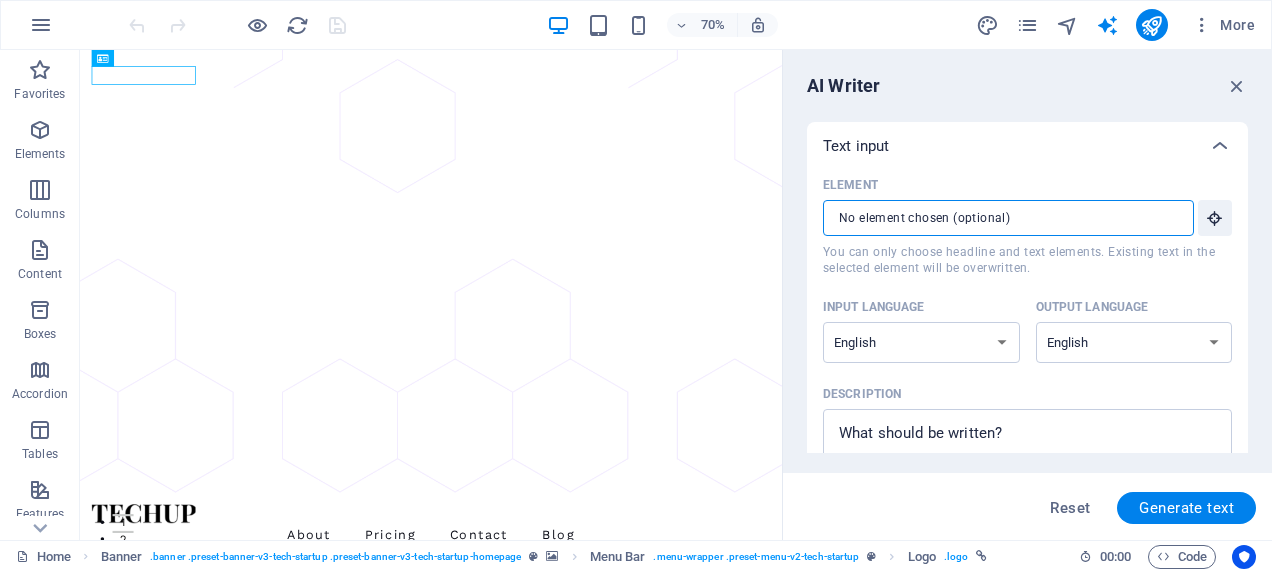 click on "Element ​ You can only choose headline and text elements. Existing text in the selected element will be overwritten." at bounding box center [1001, 218] 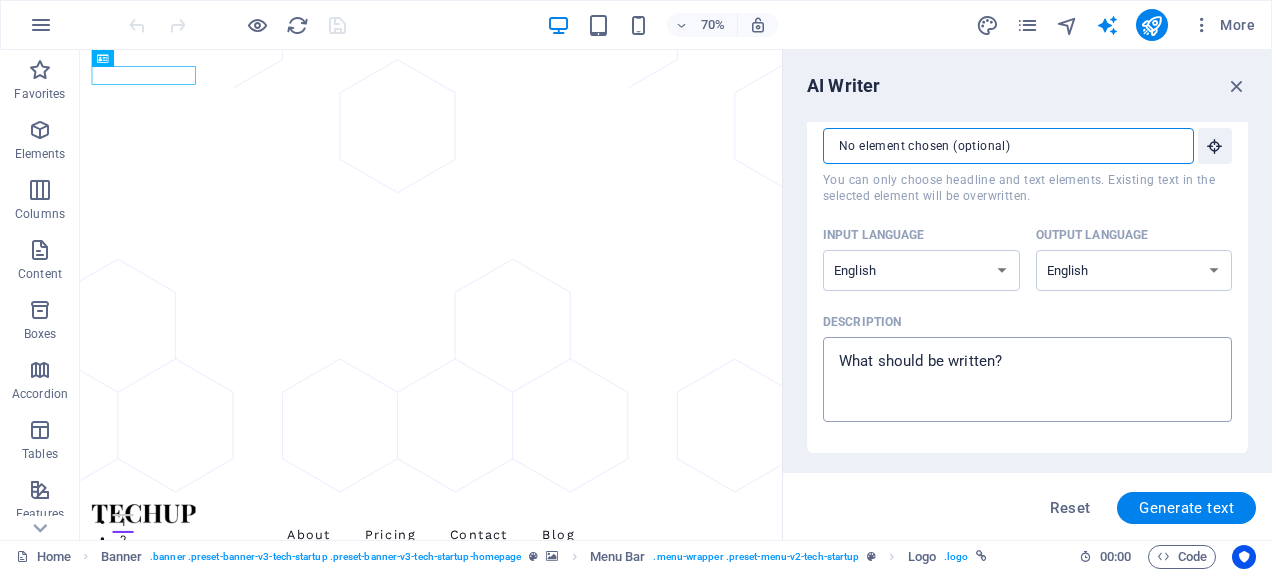 scroll, scrollTop: 0, scrollLeft: 0, axis: both 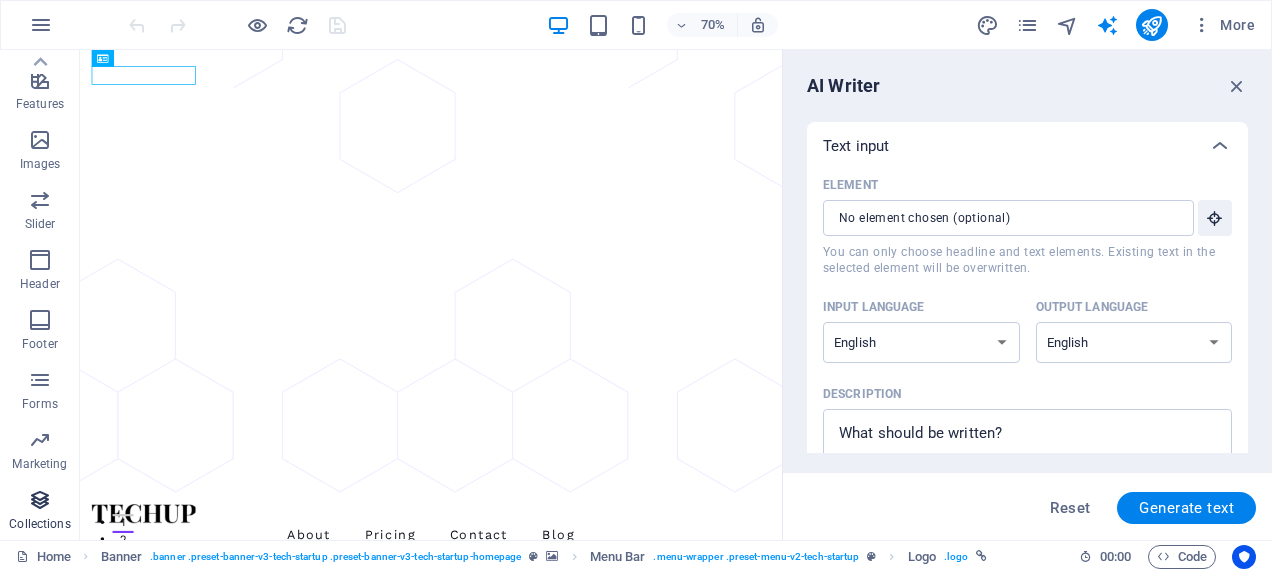 click on "Collections" at bounding box center (40, 510) 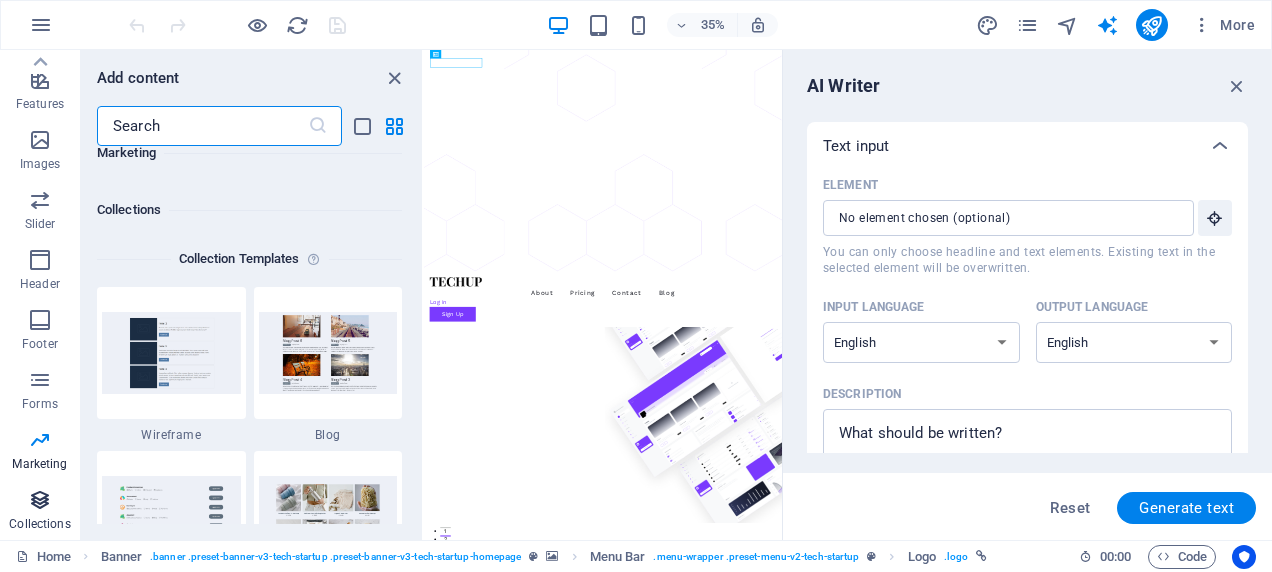 scroll, scrollTop: 18271, scrollLeft: 0, axis: vertical 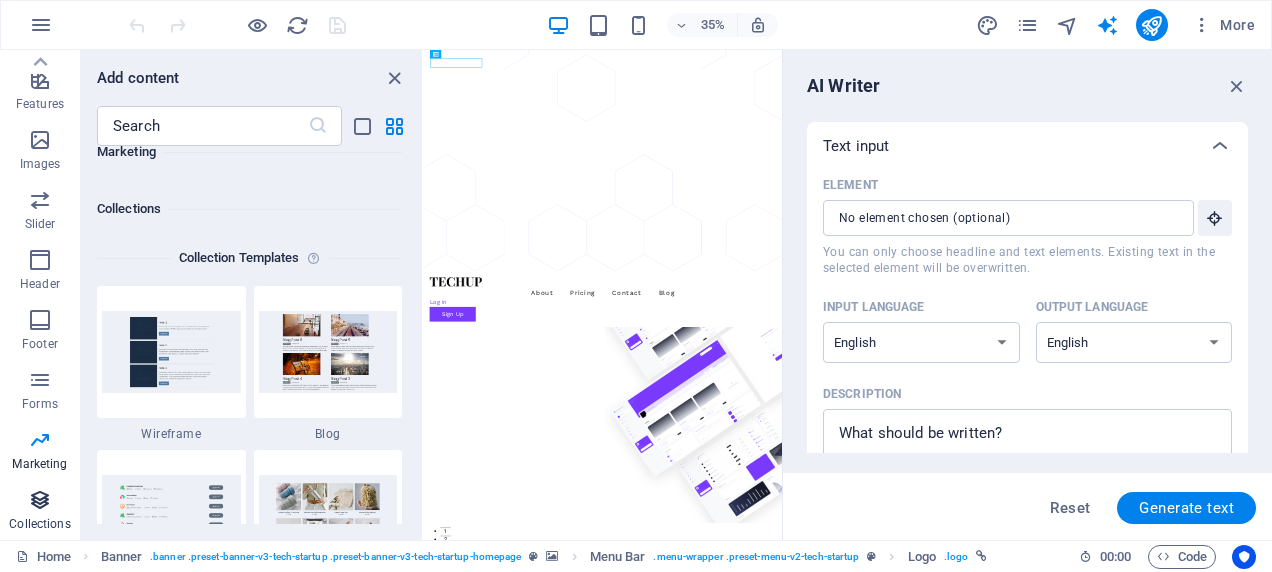 click at bounding box center [40, 500] 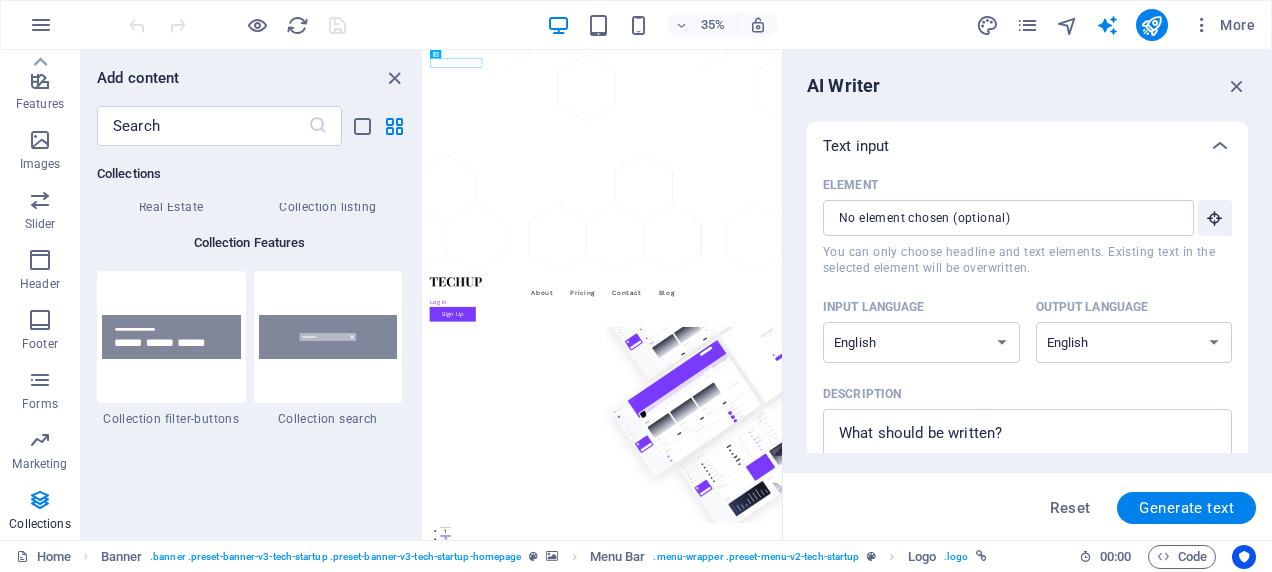scroll, scrollTop: 19049, scrollLeft: 0, axis: vertical 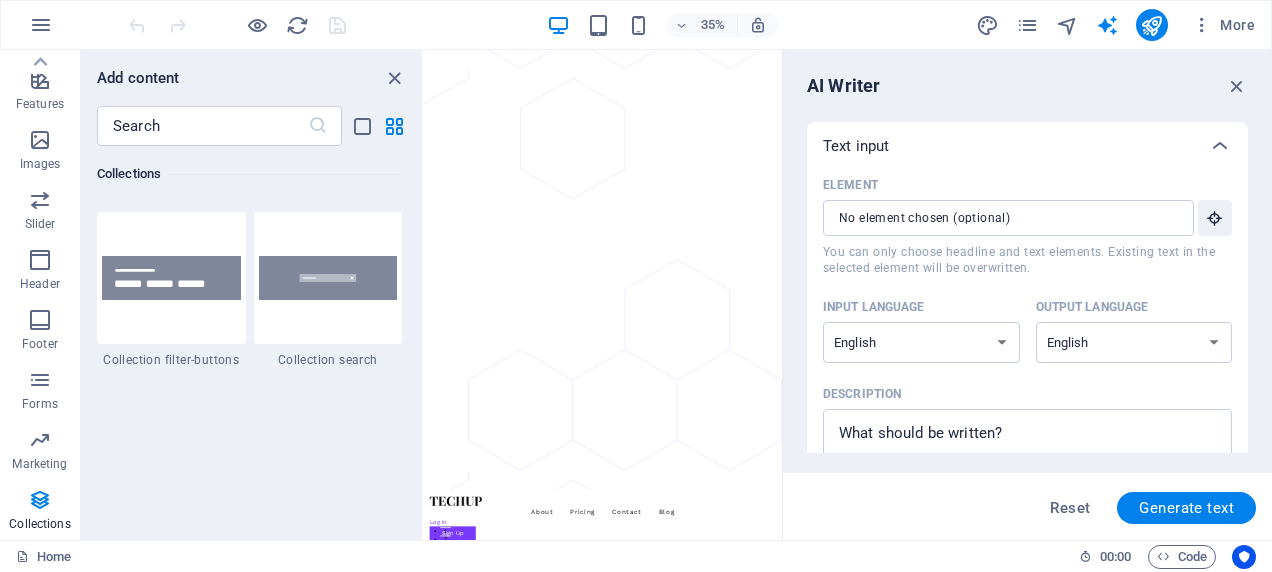 click on "35% More" at bounding box center [694, 25] 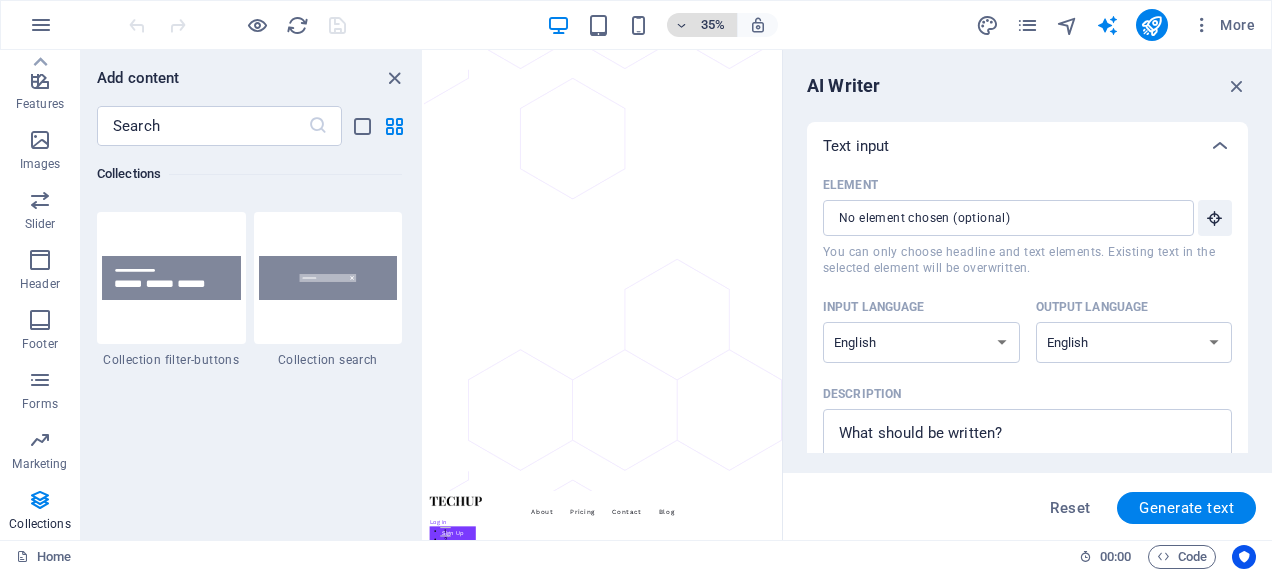 click at bounding box center [682, 25] 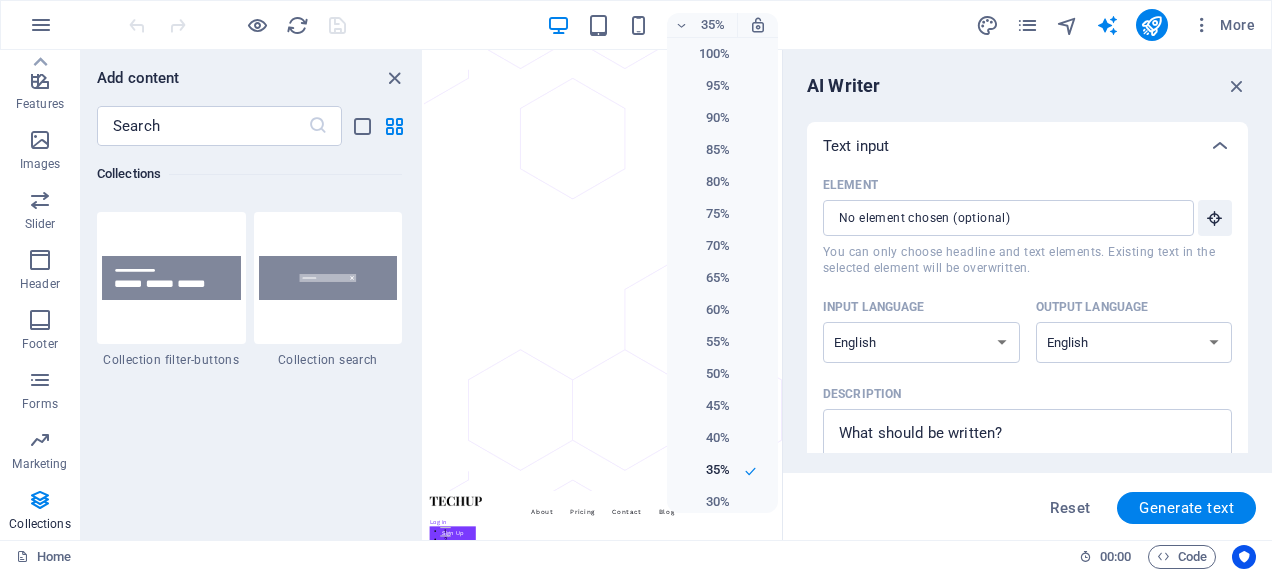 click at bounding box center (636, 286) 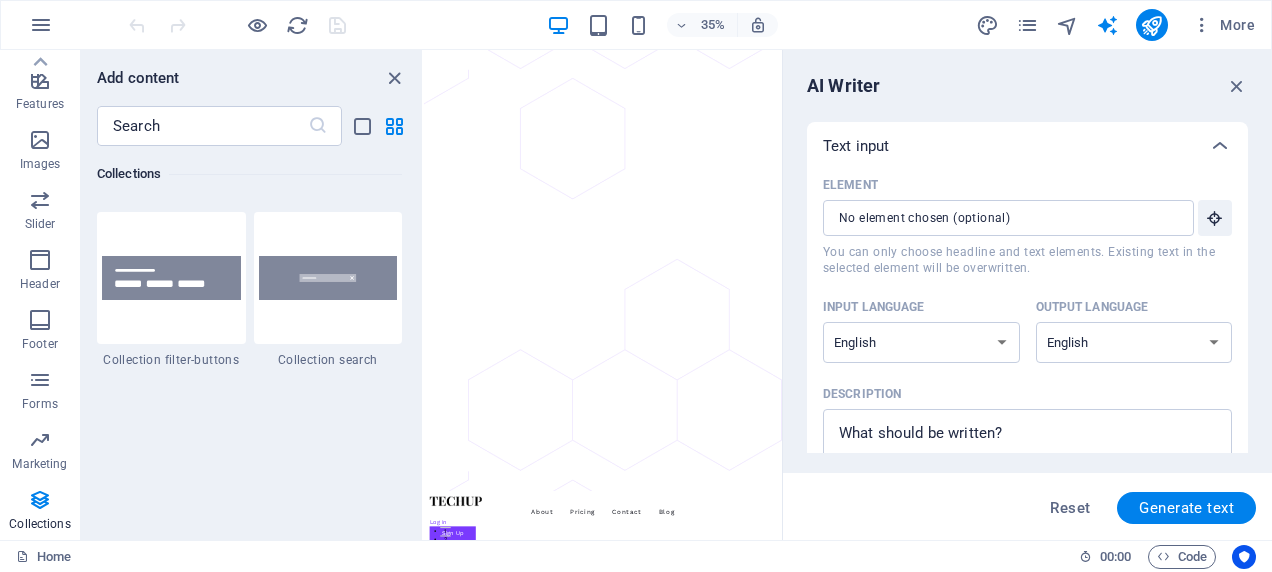 click at bounding box center [394, 78] 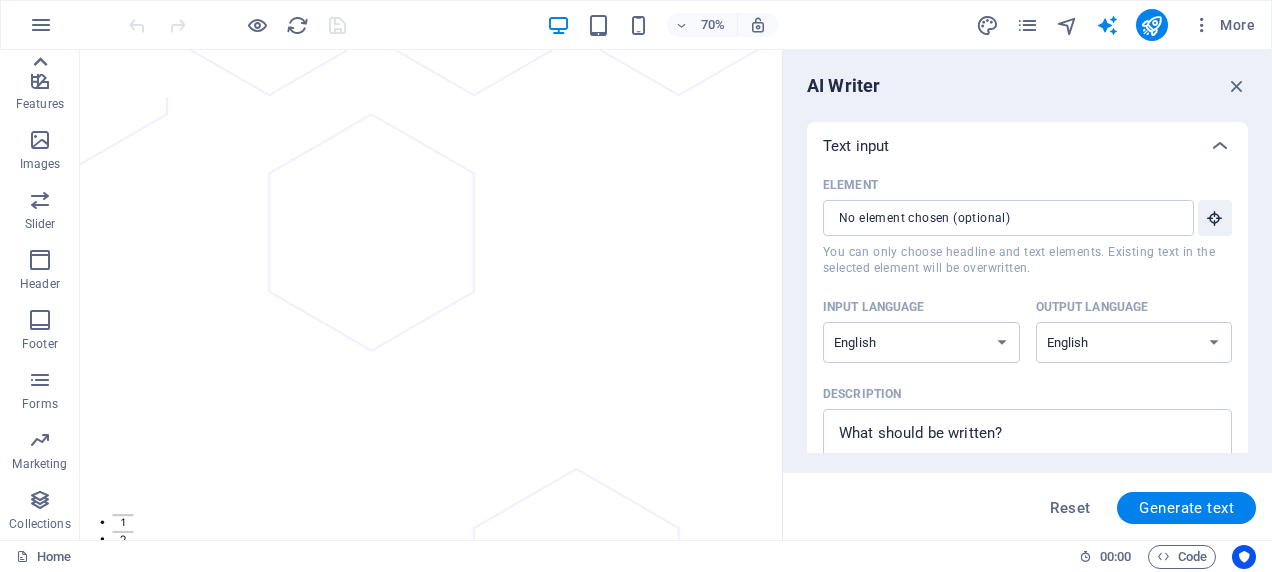 click 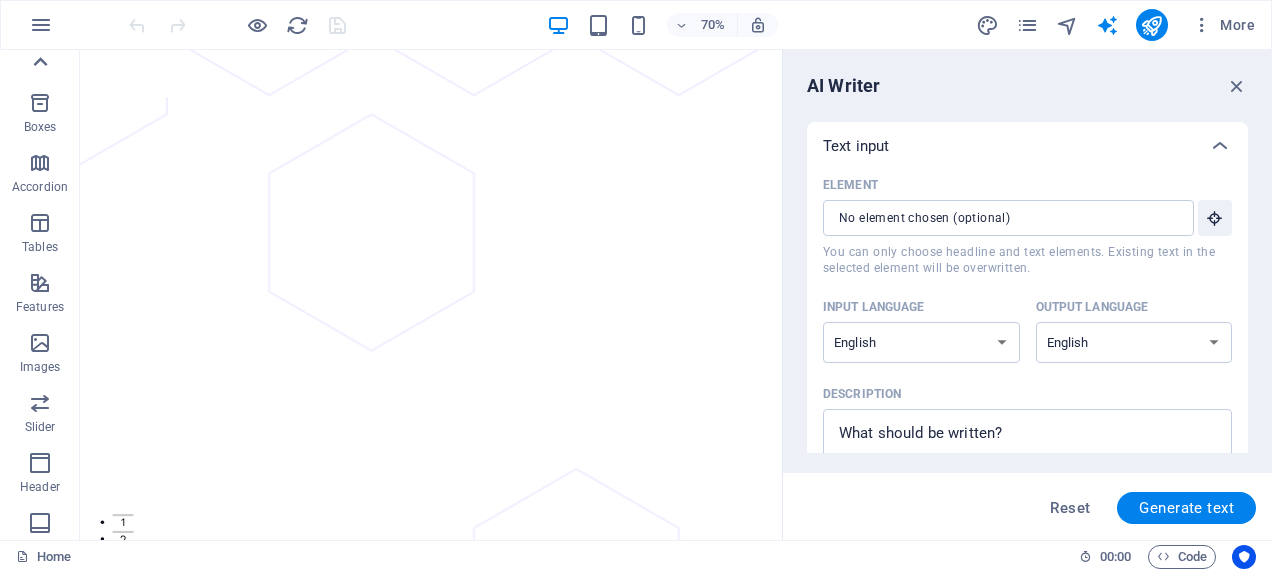 click 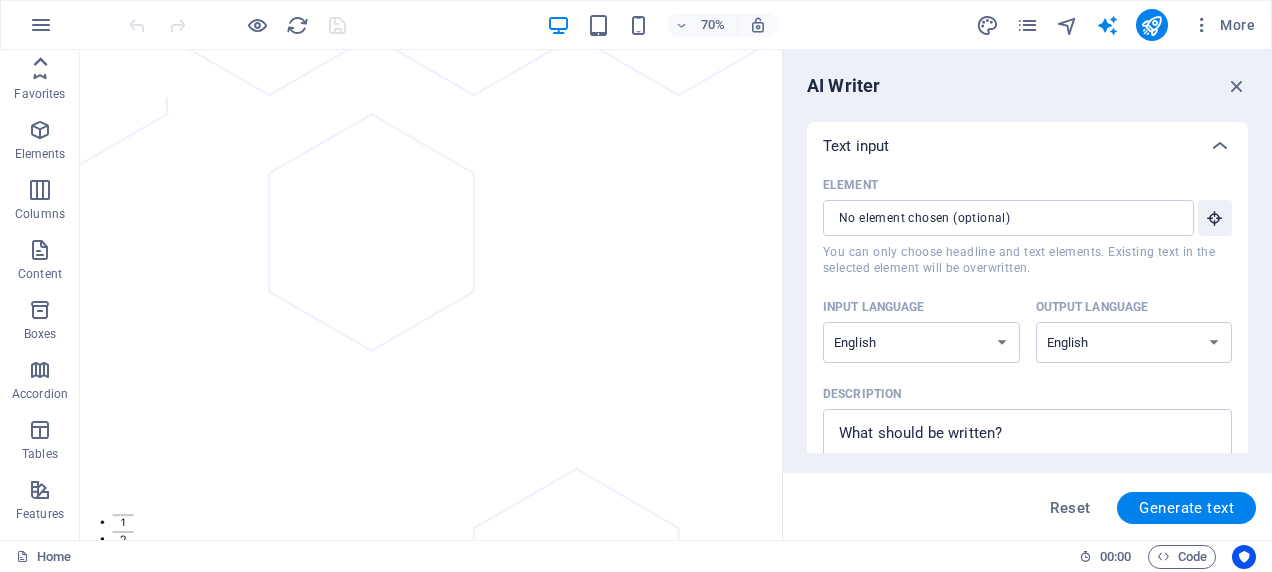 scroll, scrollTop: 0, scrollLeft: 0, axis: both 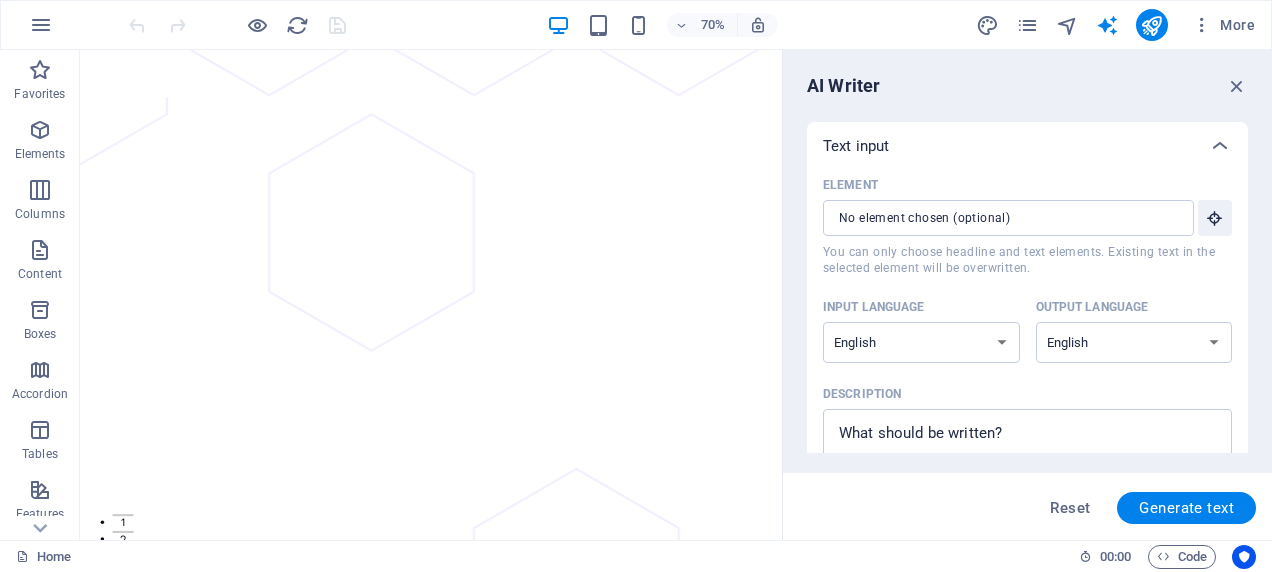 click at bounding box center (40, 70) 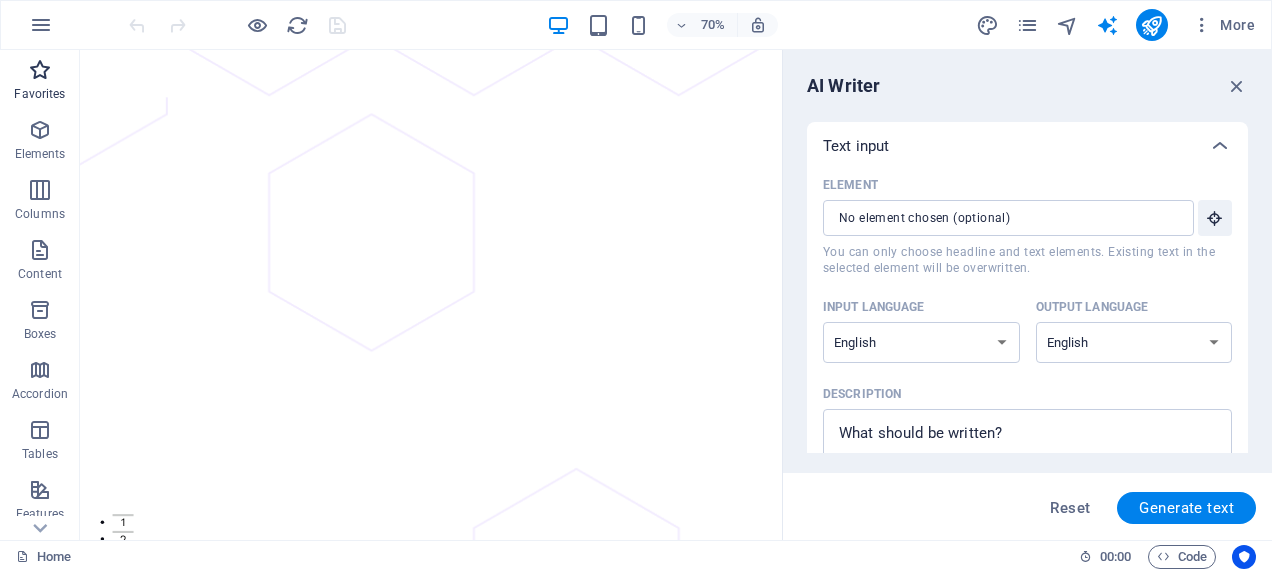 click at bounding box center (40, 70) 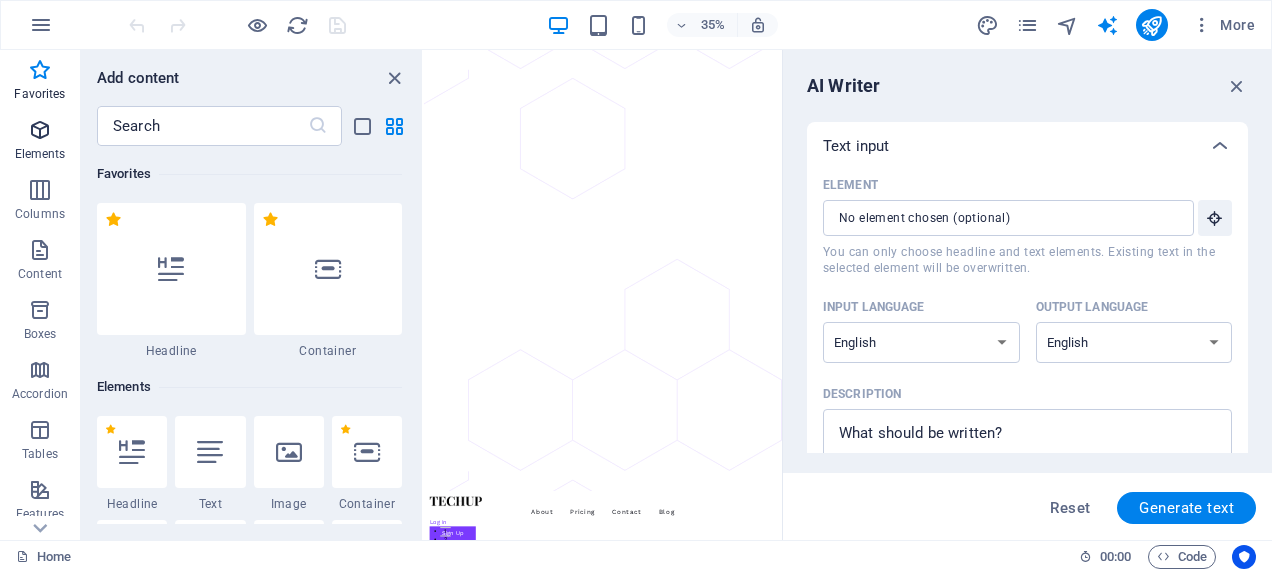 click on "Elements" at bounding box center (40, 154) 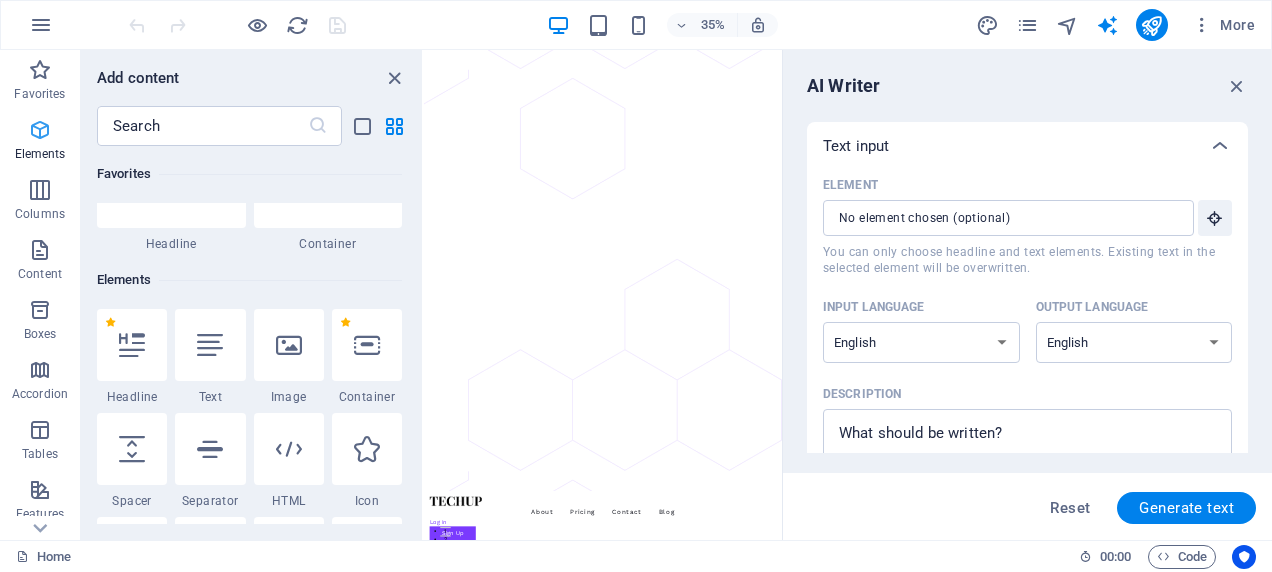 scroll, scrollTop: 213, scrollLeft: 0, axis: vertical 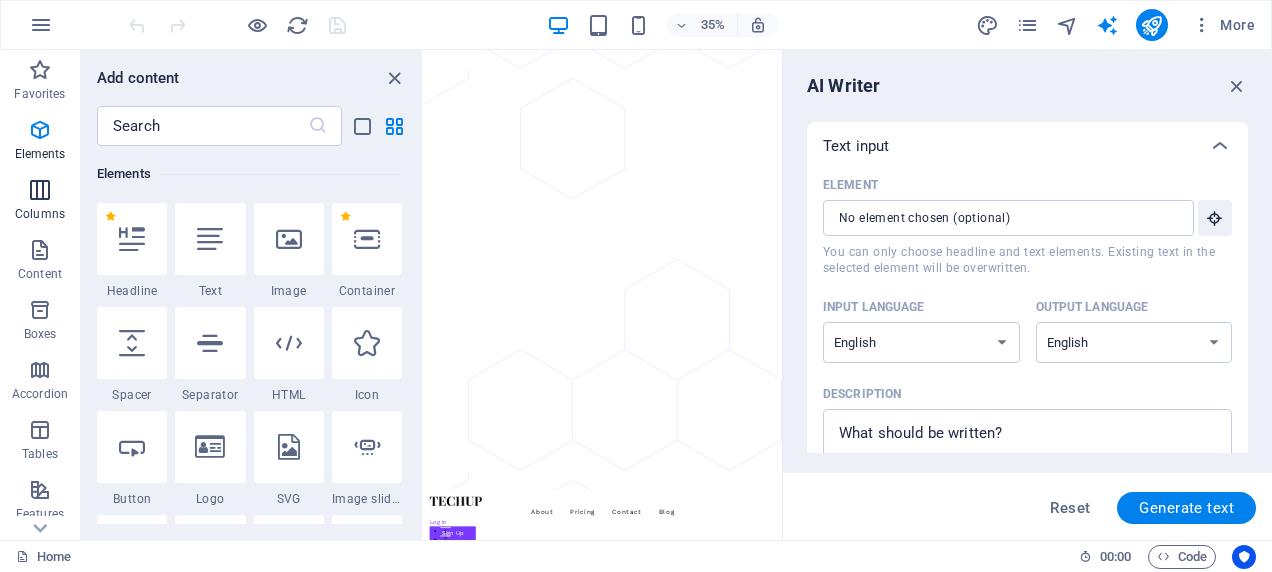 click at bounding box center [40, 190] 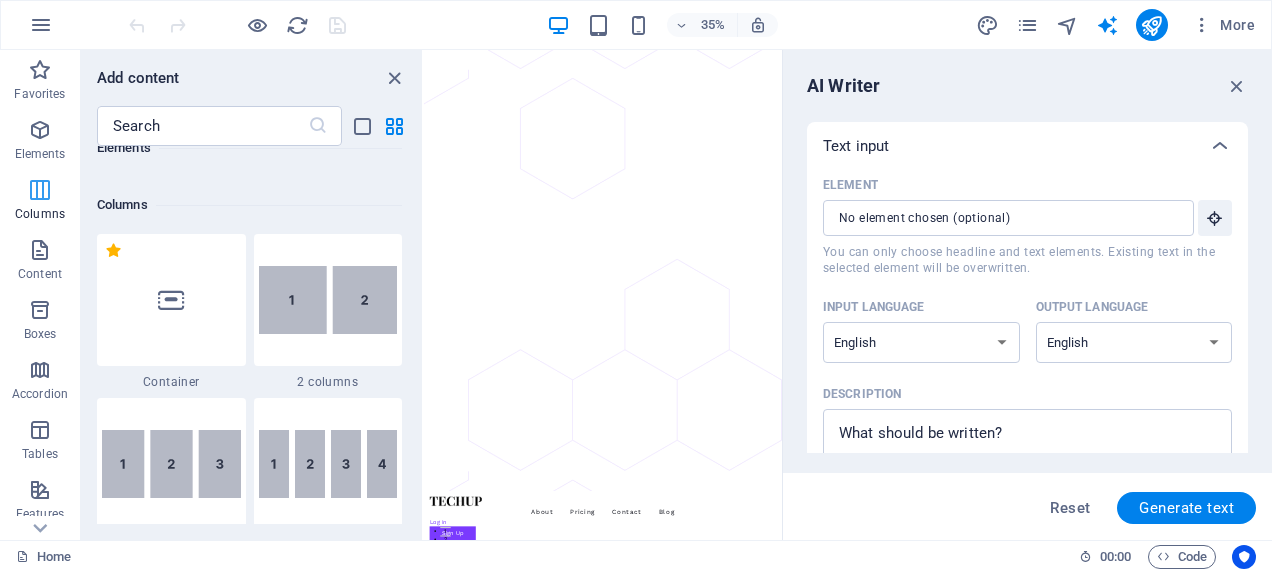 scroll, scrollTop: 990, scrollLeft: 0, axis: vertical 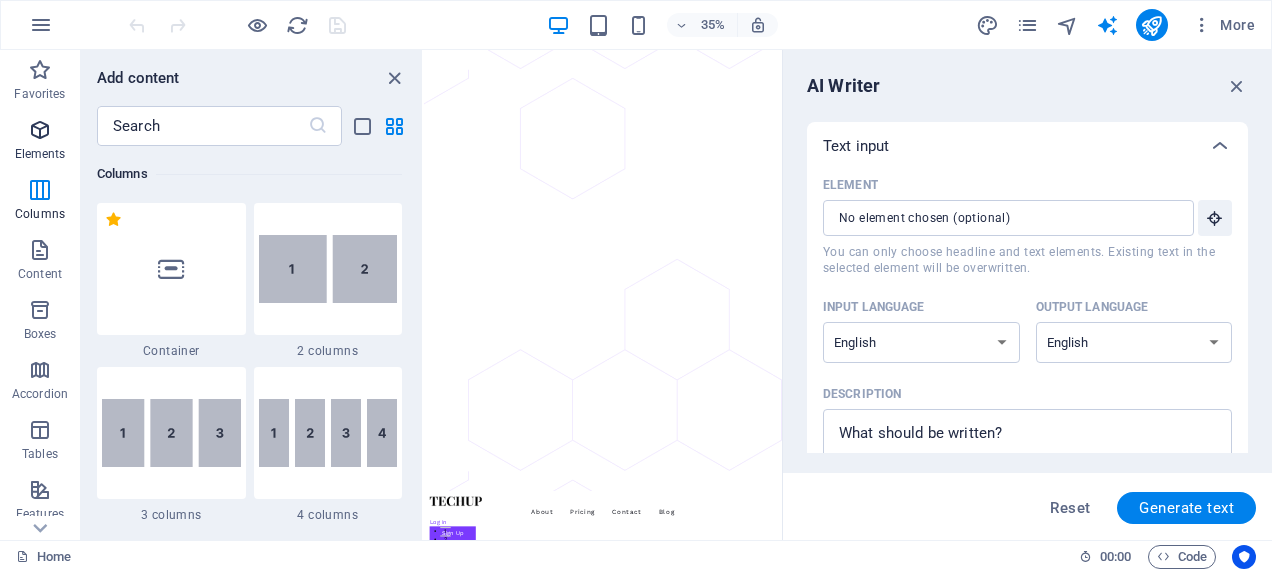 click at bounding box center (40, 130) 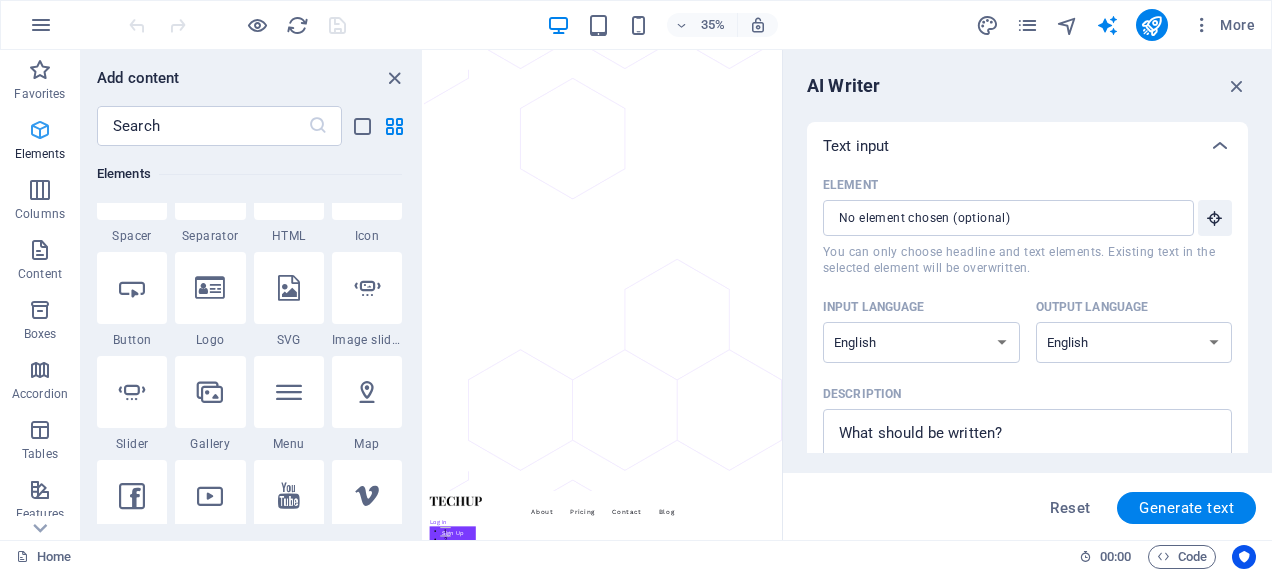 scroll, scrollTop: 212, scrollLeft: 0, axis: vertical 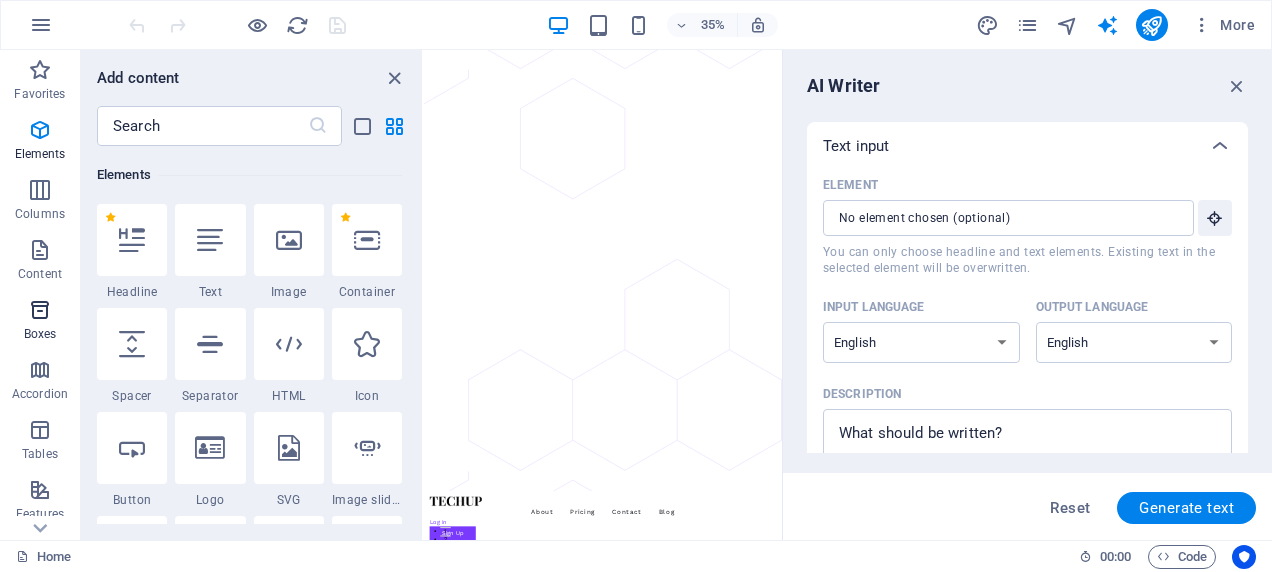 click at bounding box center (40, 310) 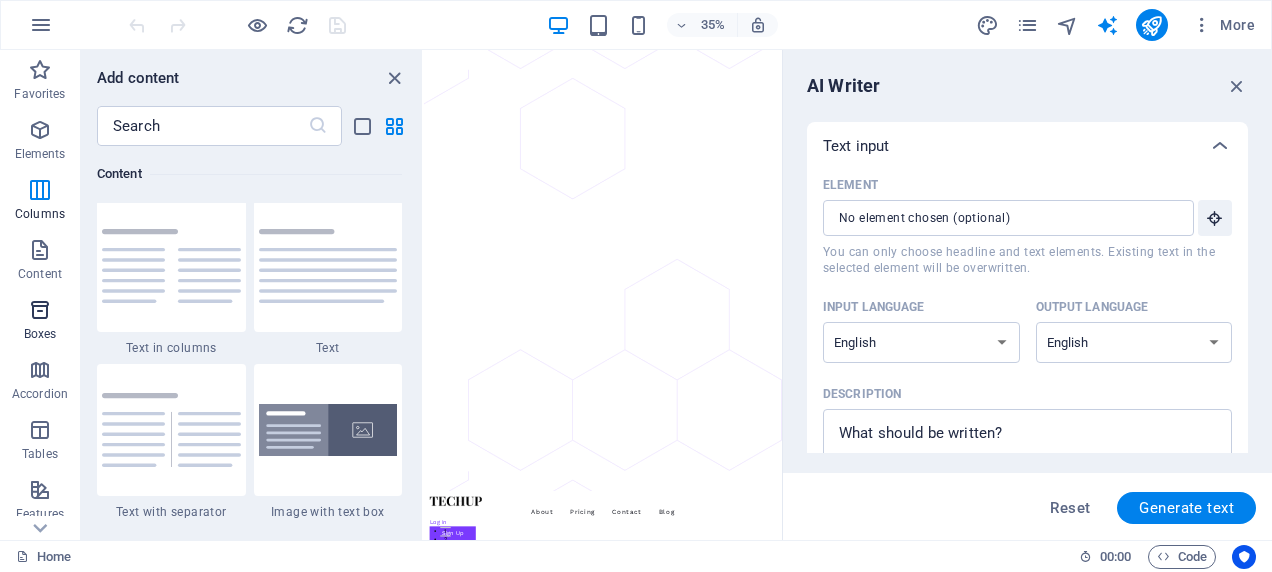 scroll, scrollTop: 5516, scrollLeft: 0, axis: vertical 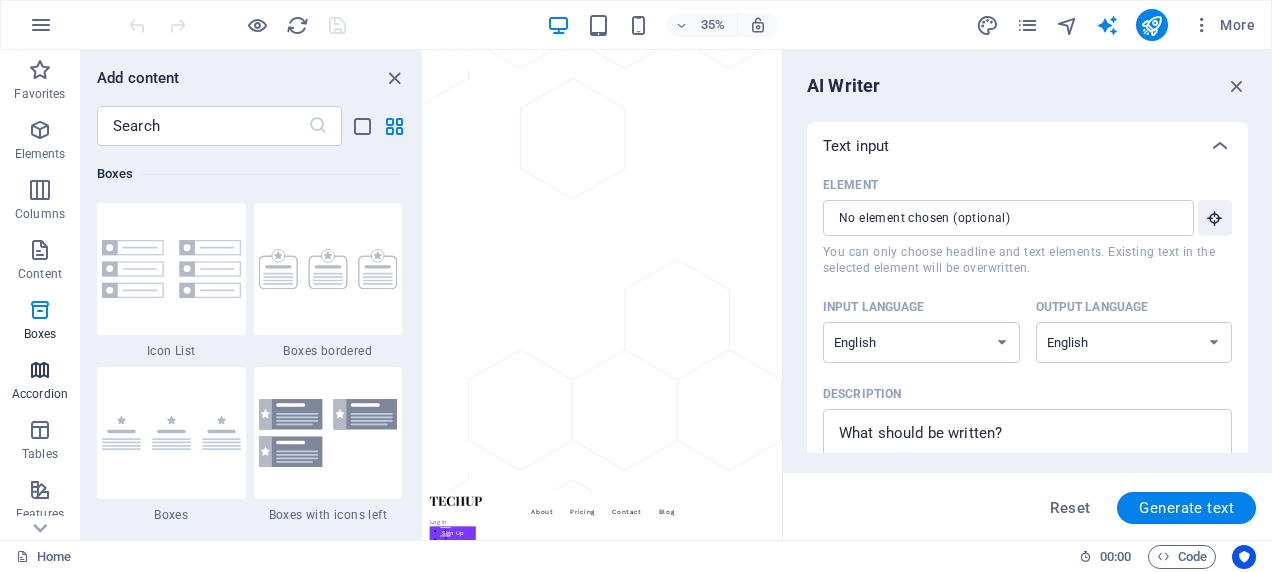 click on "Accordion" at bounding box center (40, 394) 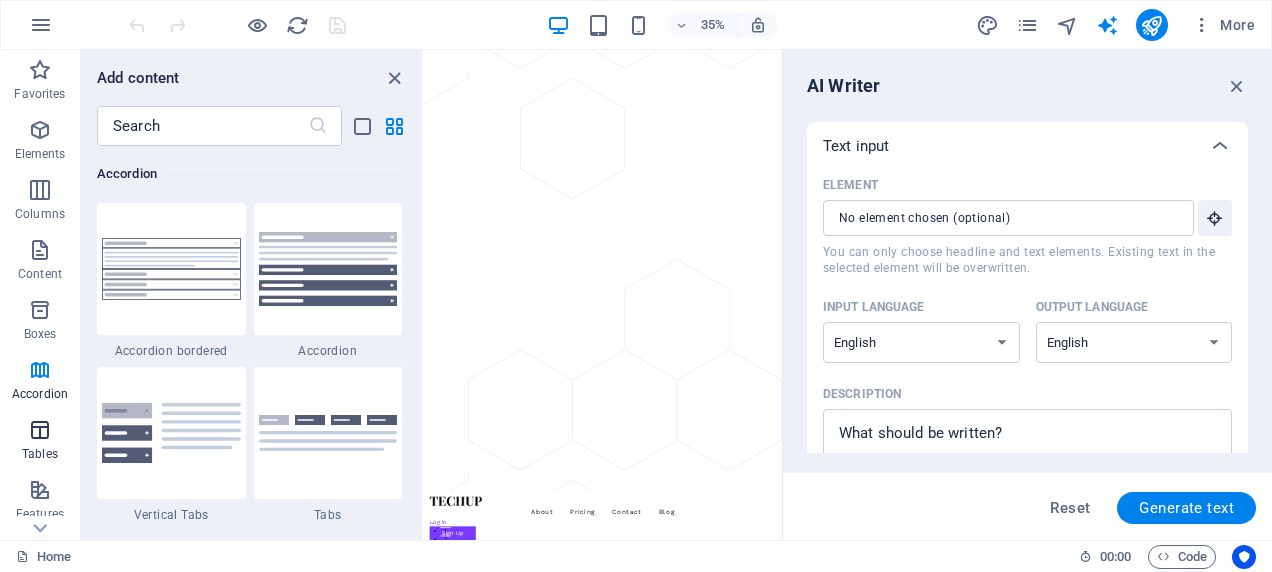 click on "Tables" at bounding box center [40, 454] 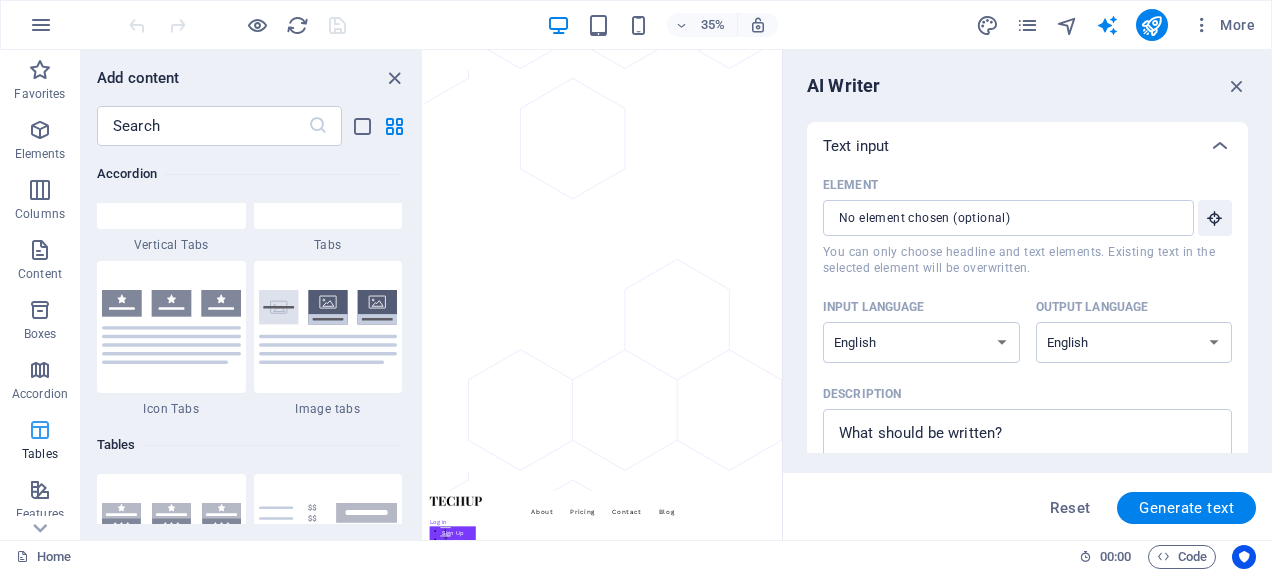 scroll, scrollTop: 6926, scrollLeft: 0, axis: vertical 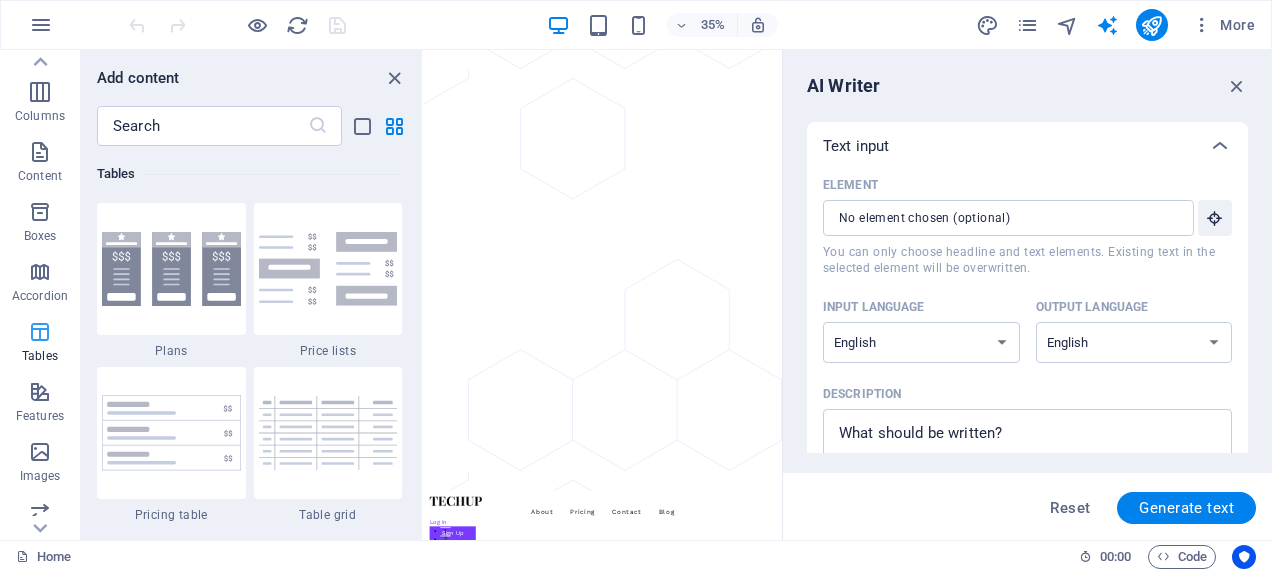click on "Images" at bounding box center [40, 464] 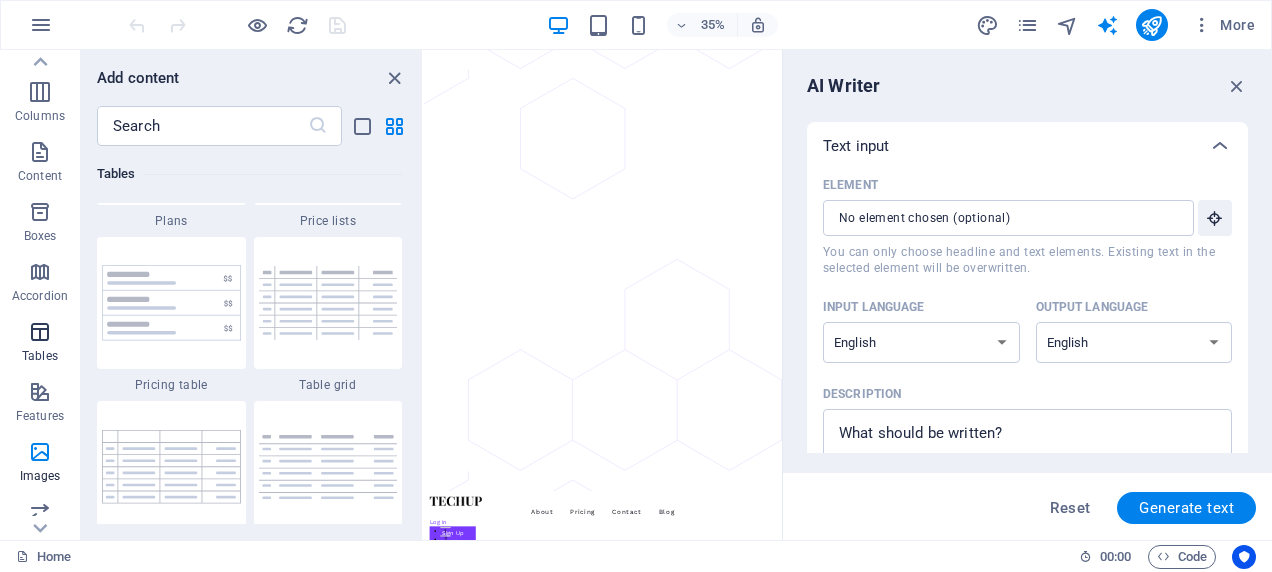 scroll, scrollTop: 10139, scrollLeft: 0, axis: vertical 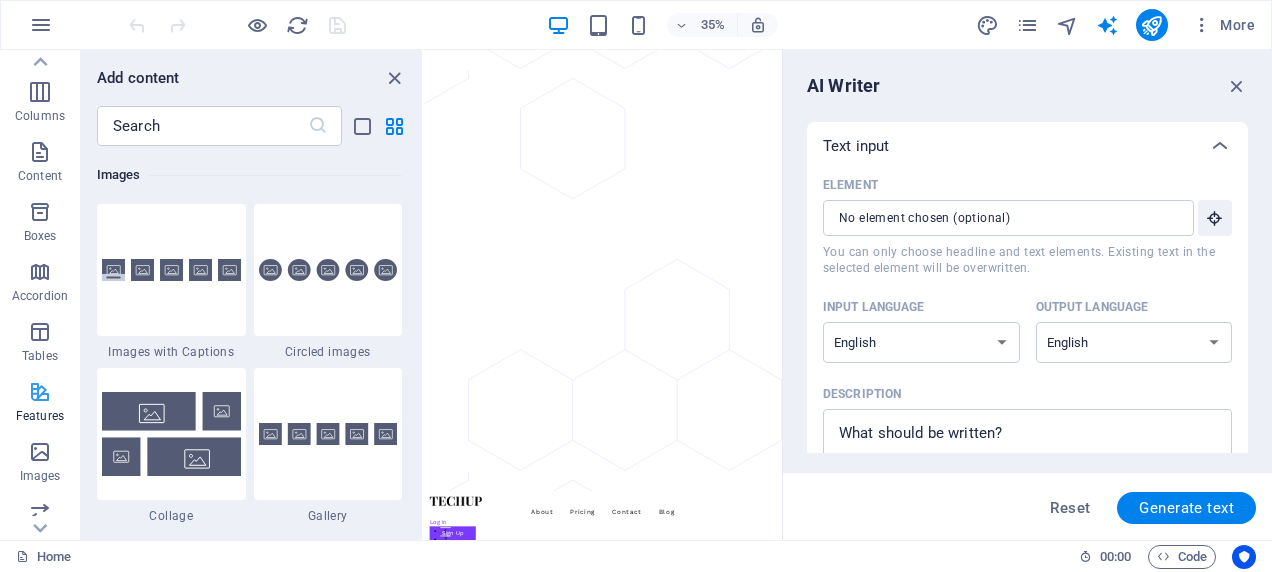 click on "Features" at bounding box center (40, 402) 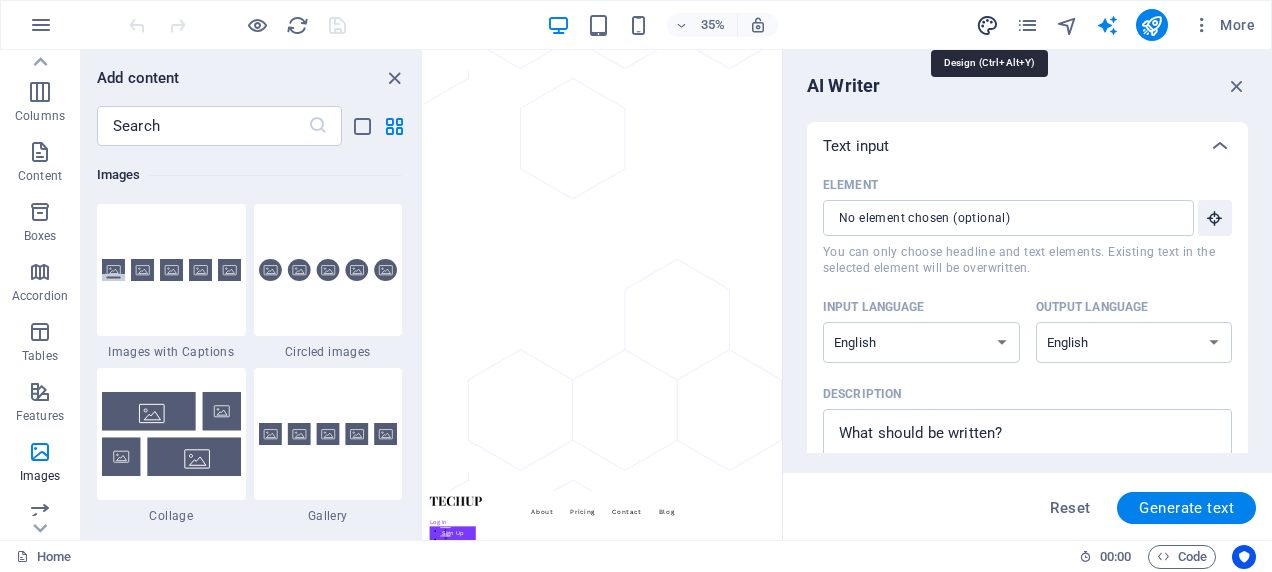 click at bounding box center (987, 25) 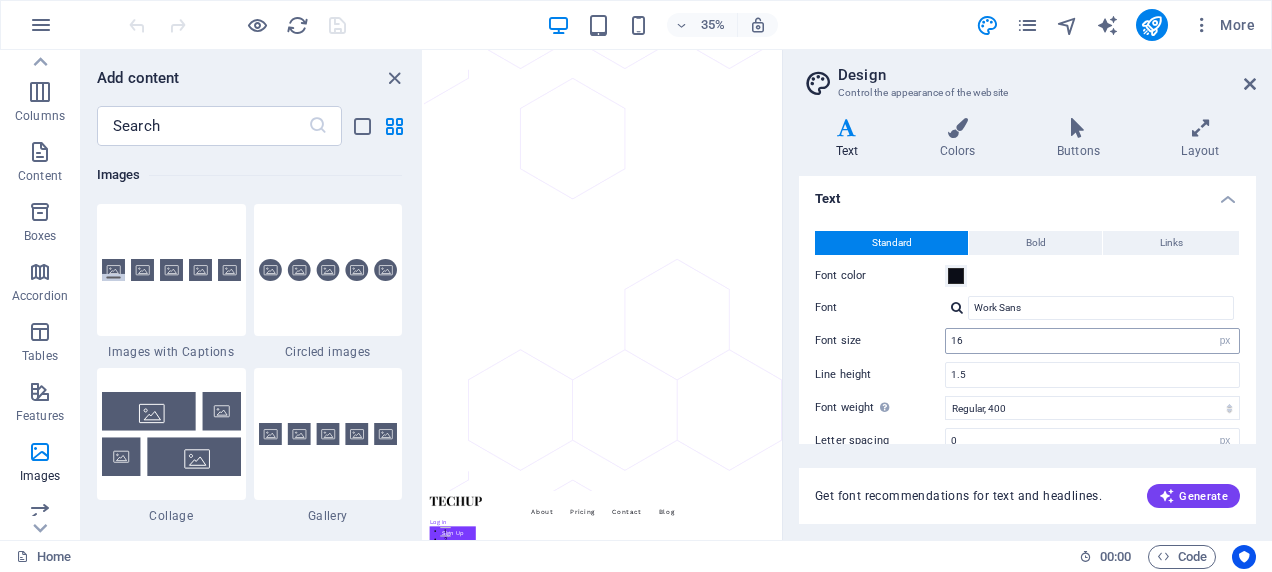 scroll, scrollTop: 5, scrollLeft: 0, axis: vertical 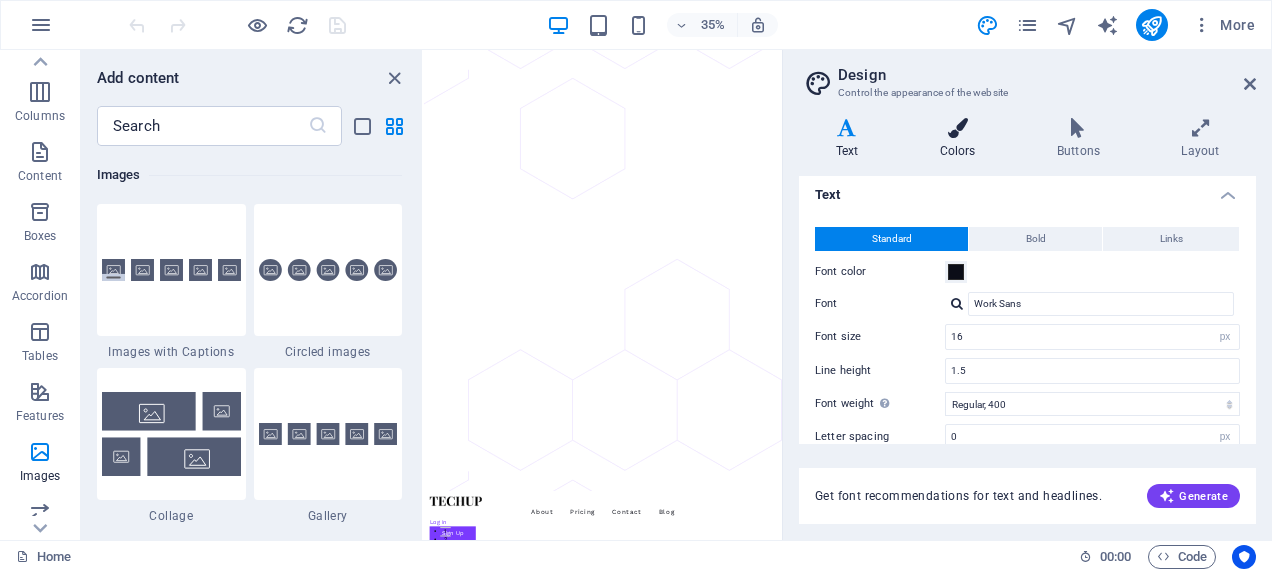 click on "Colors" at bounding box center (961, 139) 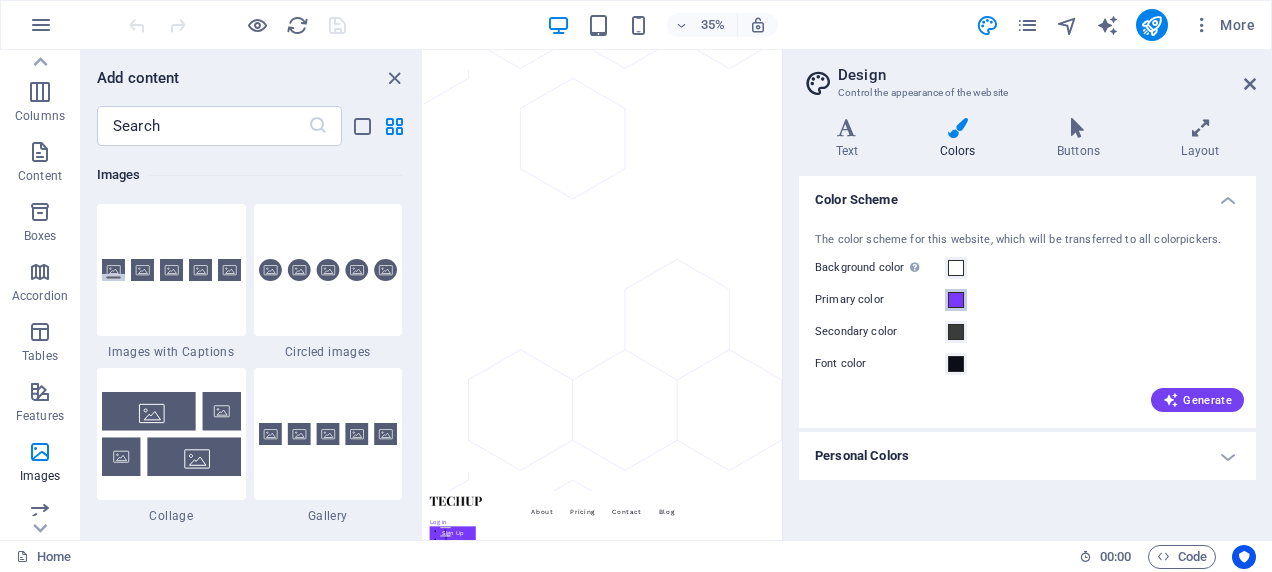 click at bounding box center (956, 300) 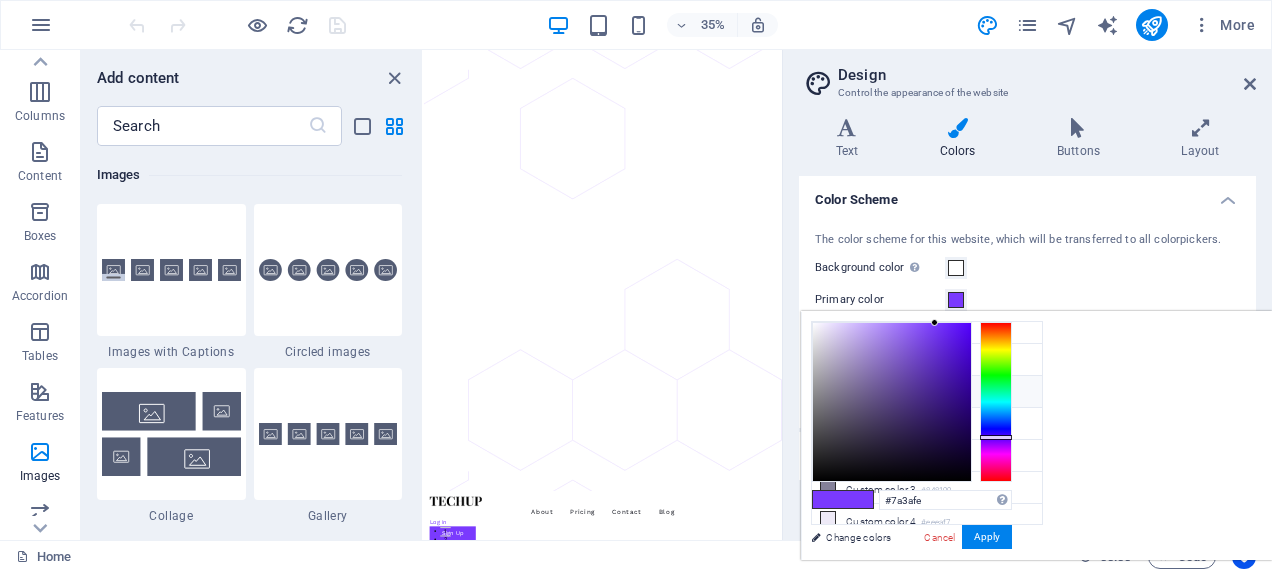 scroll, scrollTop: 0, scrollLeft: 0, axis: both 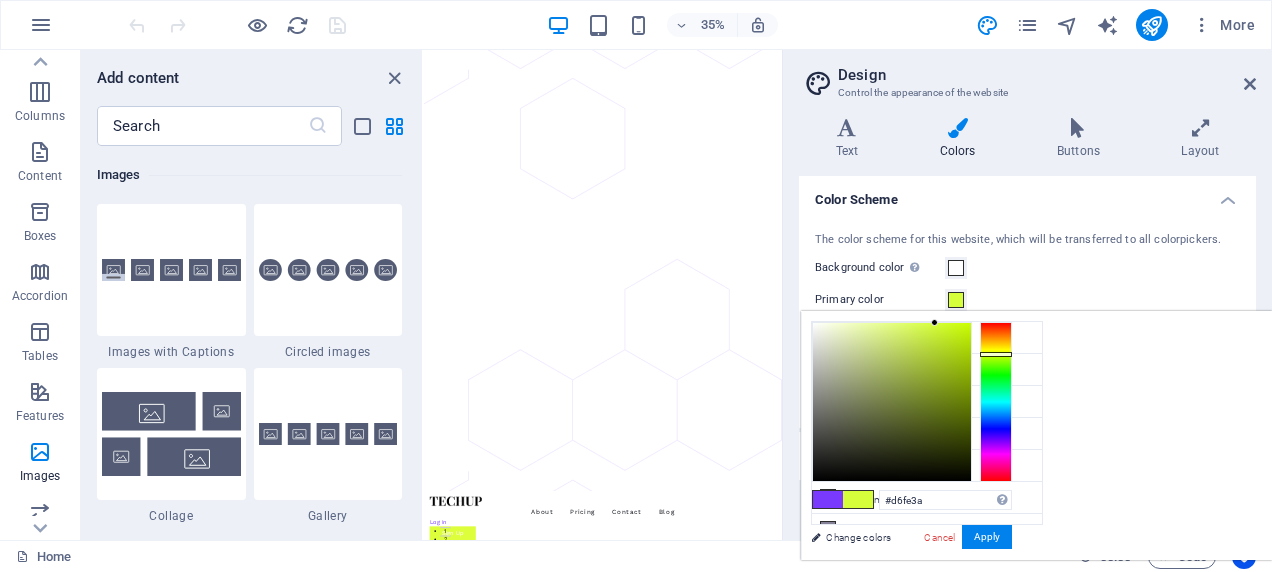drag, startPoint x: 1244, startPoint y: 431, endPoint x: 1248, endPoint y: 353, distance: 78.10249 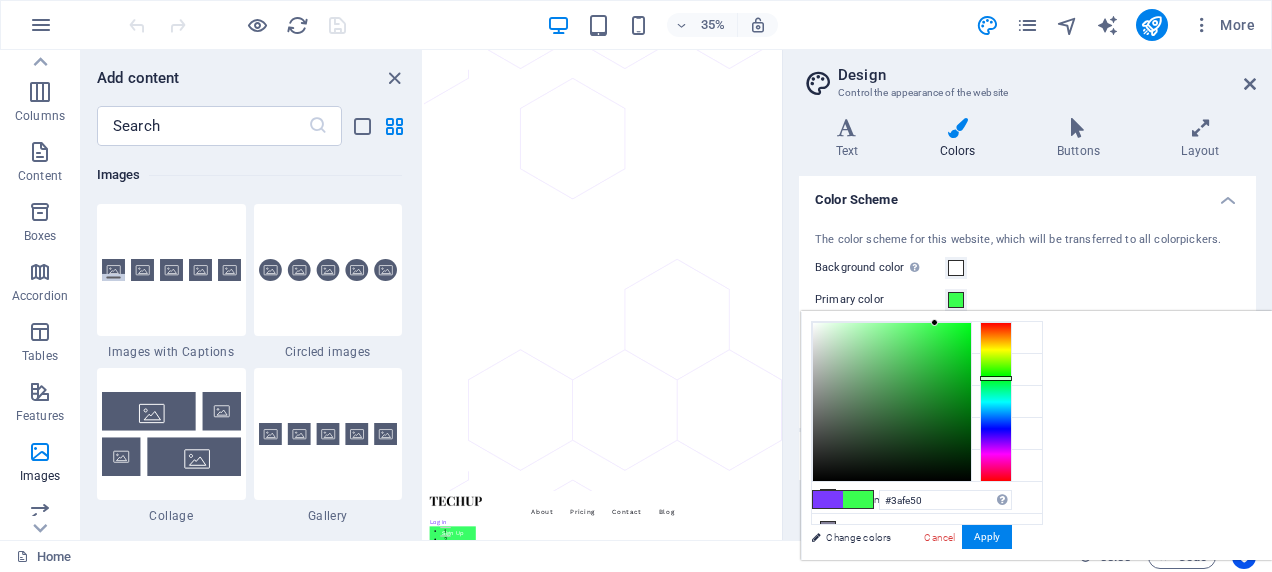 drag, startPoint x: 1248, startPoint y: 353, endPoint x: 1258, endPoint y: 377, distance: 26 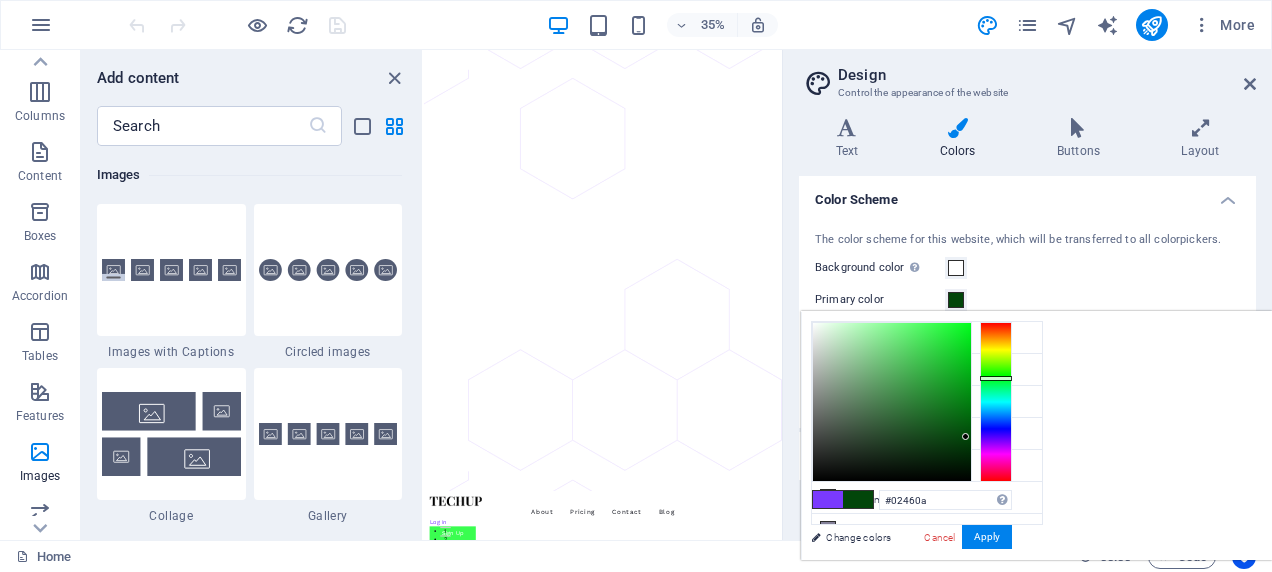 drag, startPoint x: 1184, startPoint y: 320, endPoint x: 1216, endPoint y: 436, distance: 120.33287 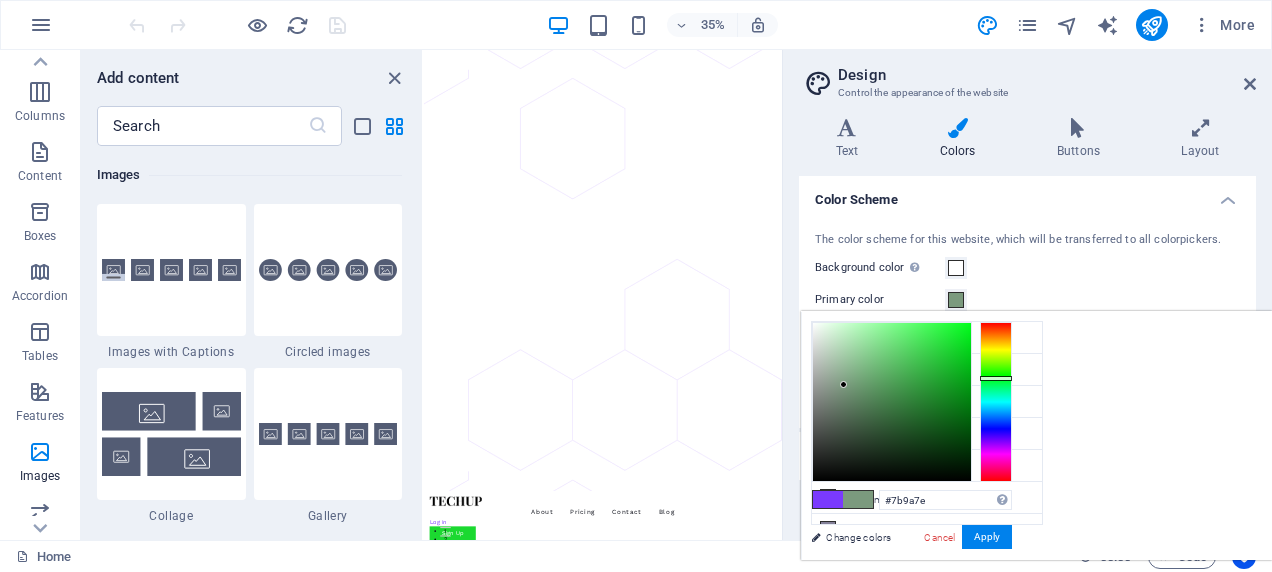 drag, startPoint x: 1216, startPoint y: 436, endPoint x: 1094, endPoint y: 384, distance: 132.61975 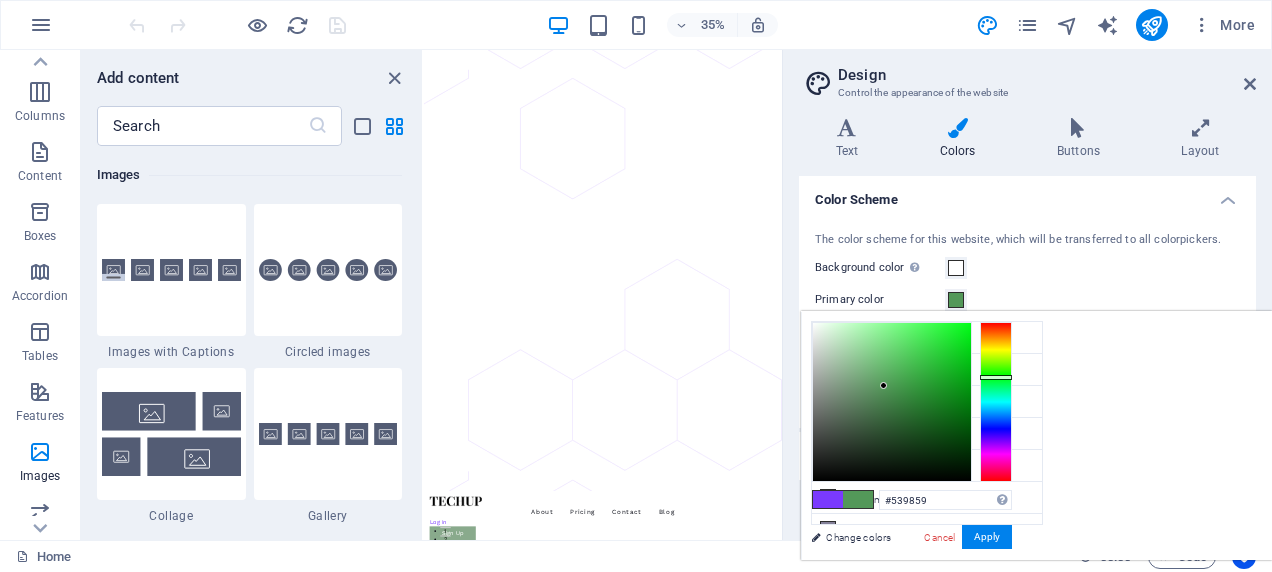 drag, startPoint x: 1094, startPoint y: 384, endPoint x: 1134, endPoint y: 385, distance: 40.012497 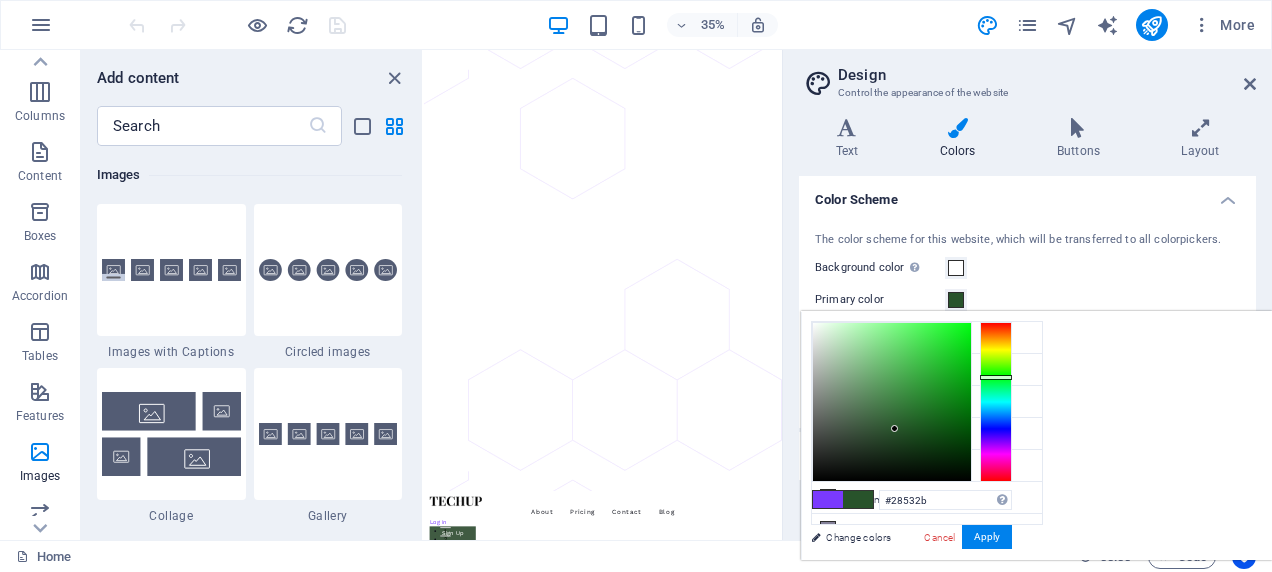 drag, startPoint x: 1134, startPoint y: 385, endPoint x: 1144, endPoint y: 428, distance: 44.14748 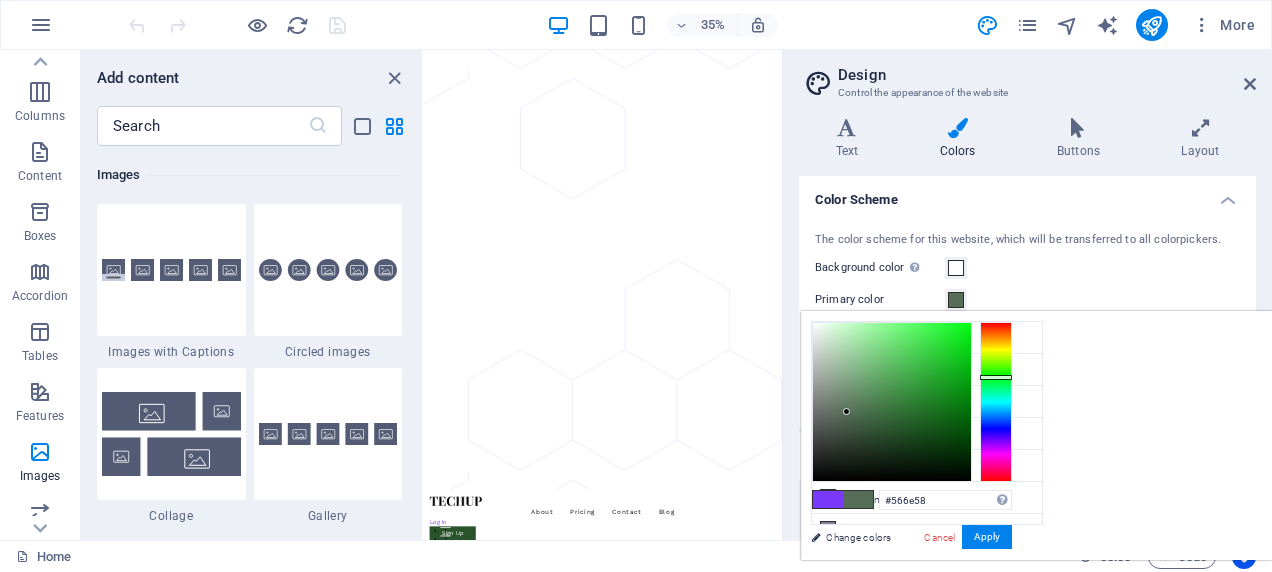 click at bounding box center [892, 402] 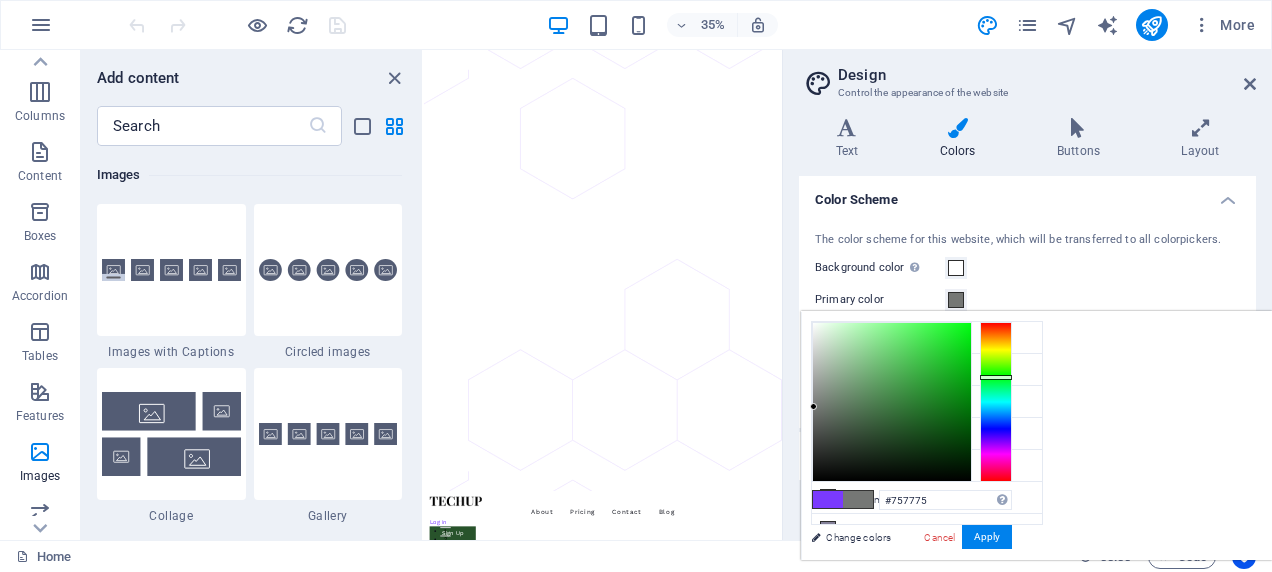click at bounding box center (892, 402) 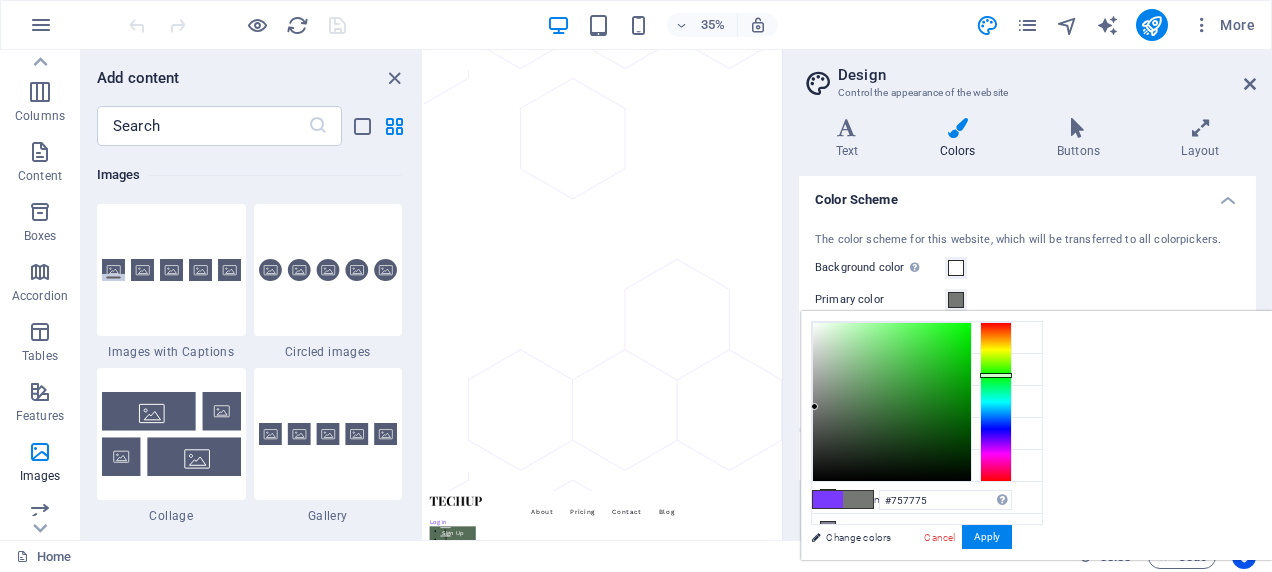 click on "less
Background color
#ffffff
Primary color
#[COLOR]
Secondary color
#3a3c3b
Font color
#[COLOR]" at bounding box center [1036, 435] 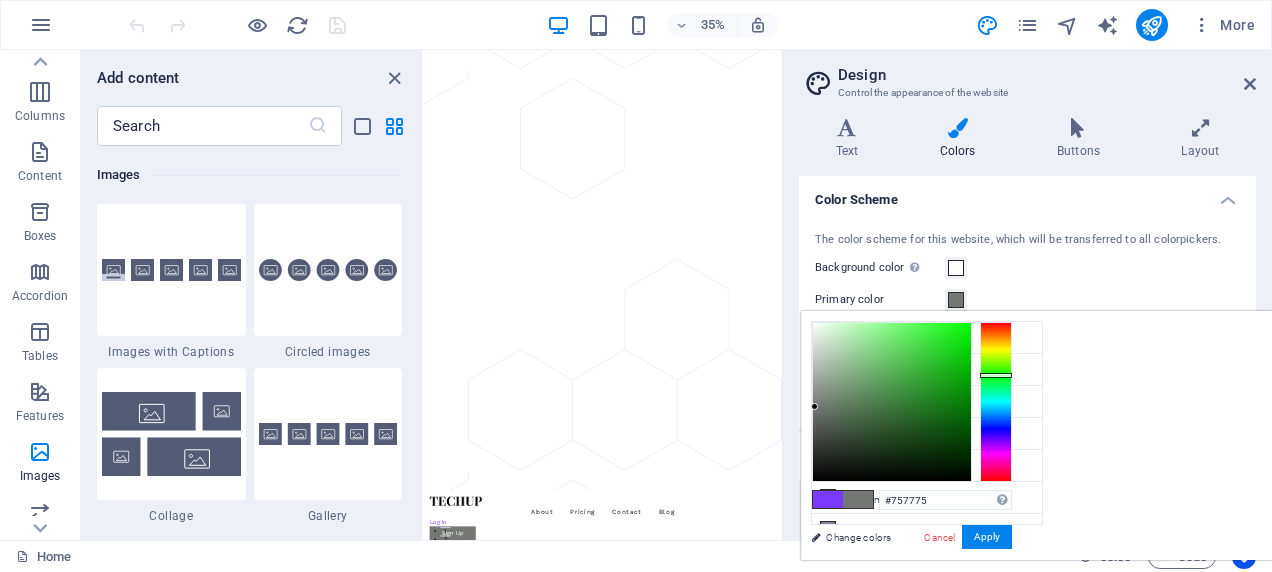 click at bounding box center [828, 499] 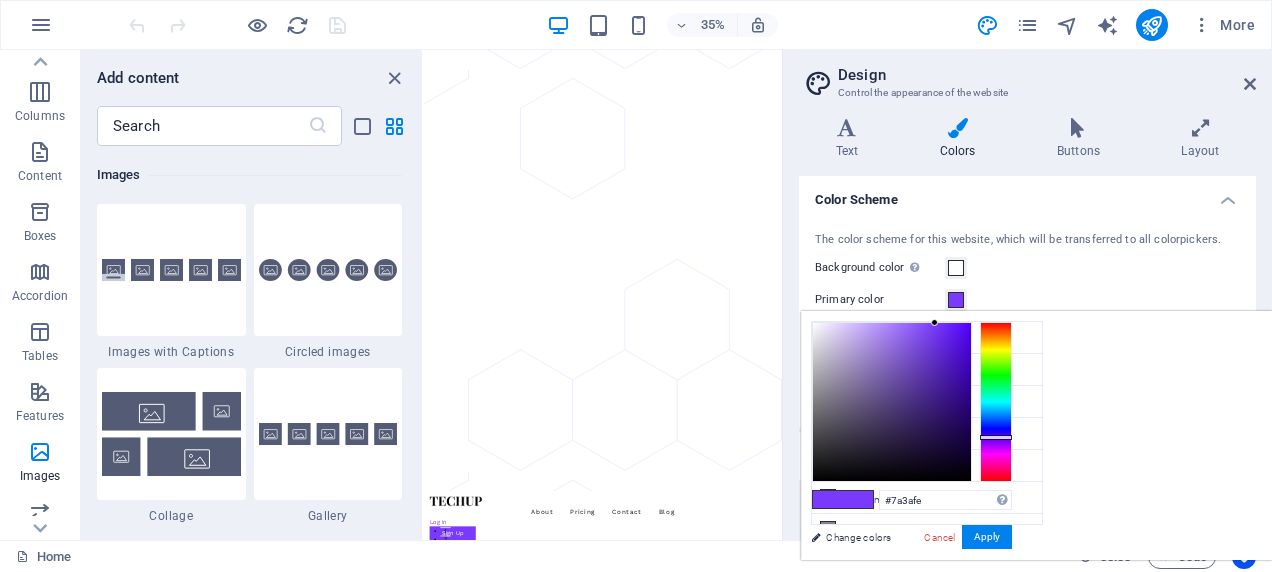click at bounding box center (828, 499) 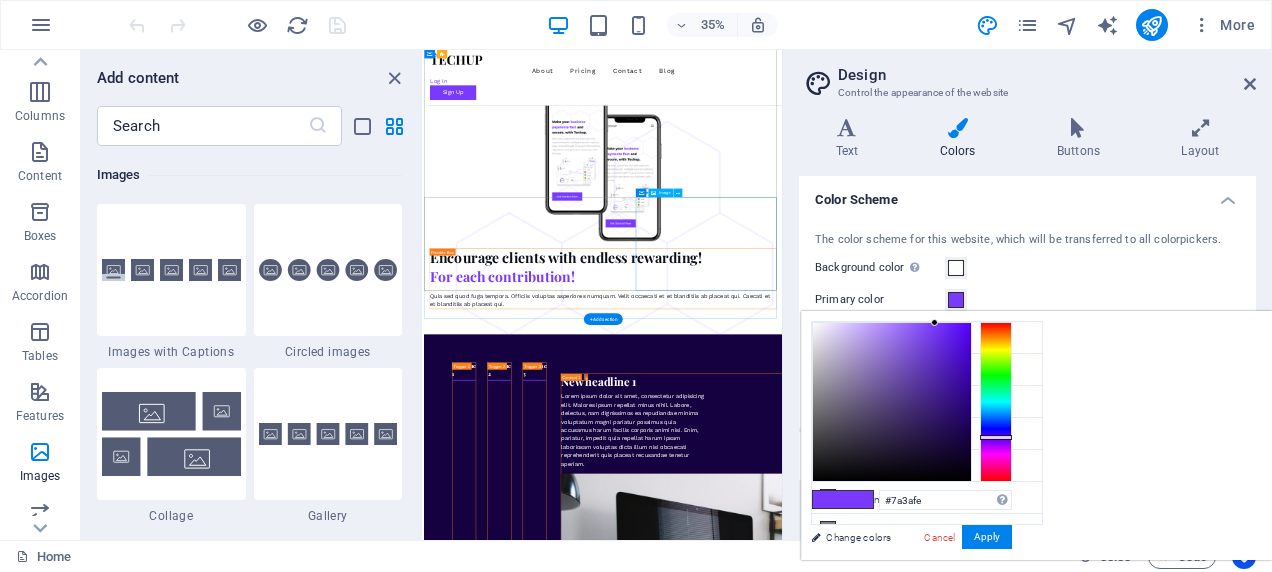 scroll, scrollTop: 6115, scrollLeft: 0, axis: vertical 